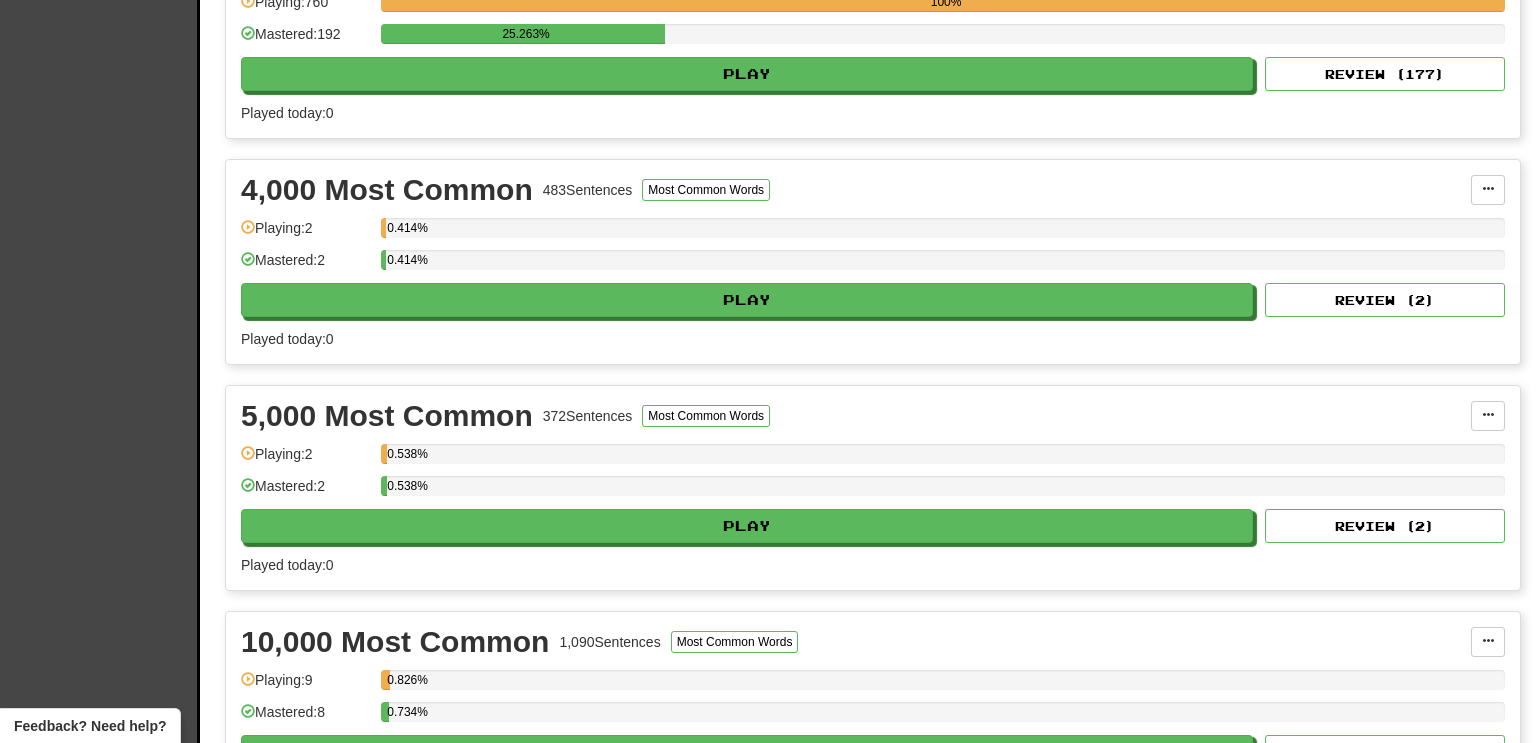 scroll, scrollTop: 660, scrollLeft: 0, axis: vertical 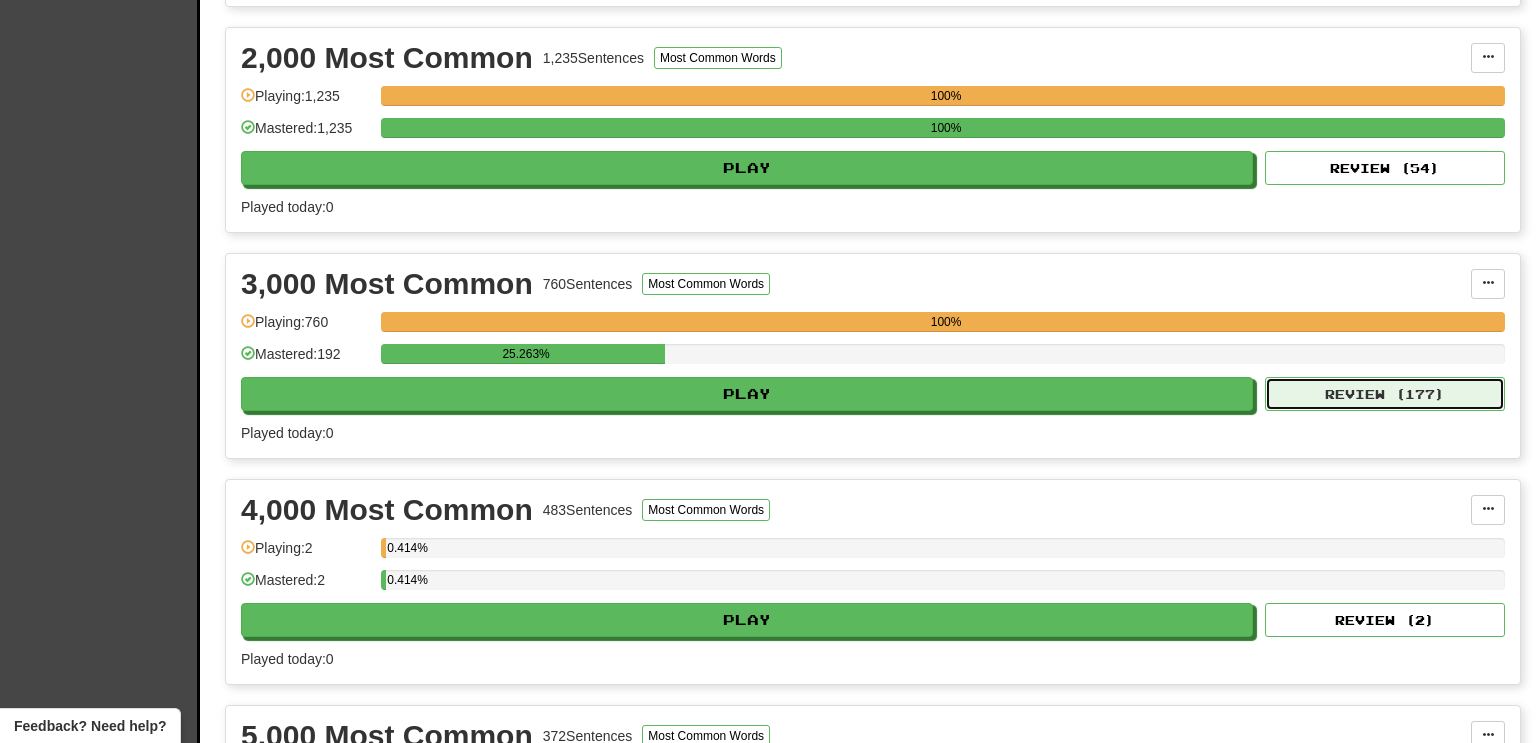 click on "Review ( 177 )" at bounding box center [1385, 394] 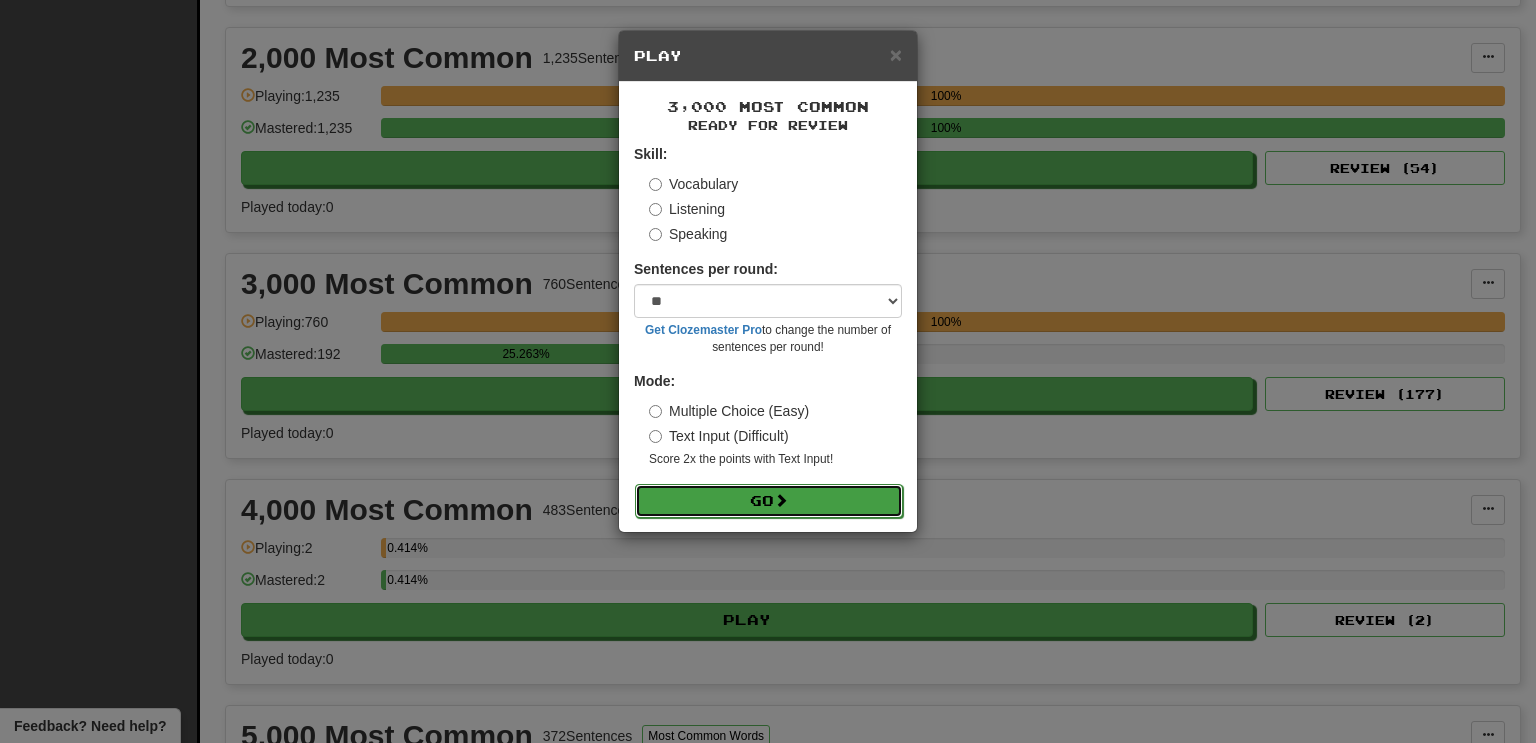 click at bounding box center [781, 500] 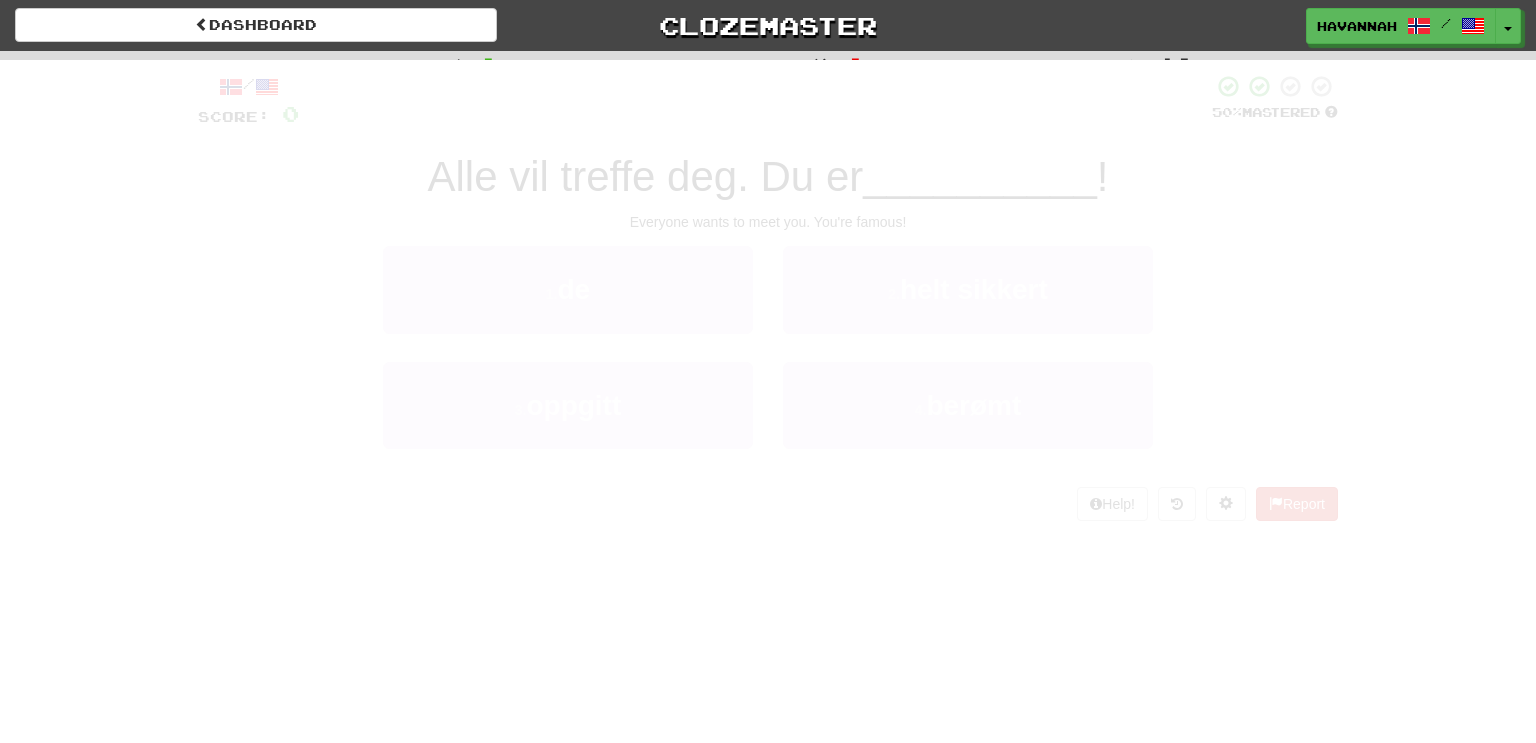 scroll, scrollTop: 0, scrollLeft: 0, axis: both 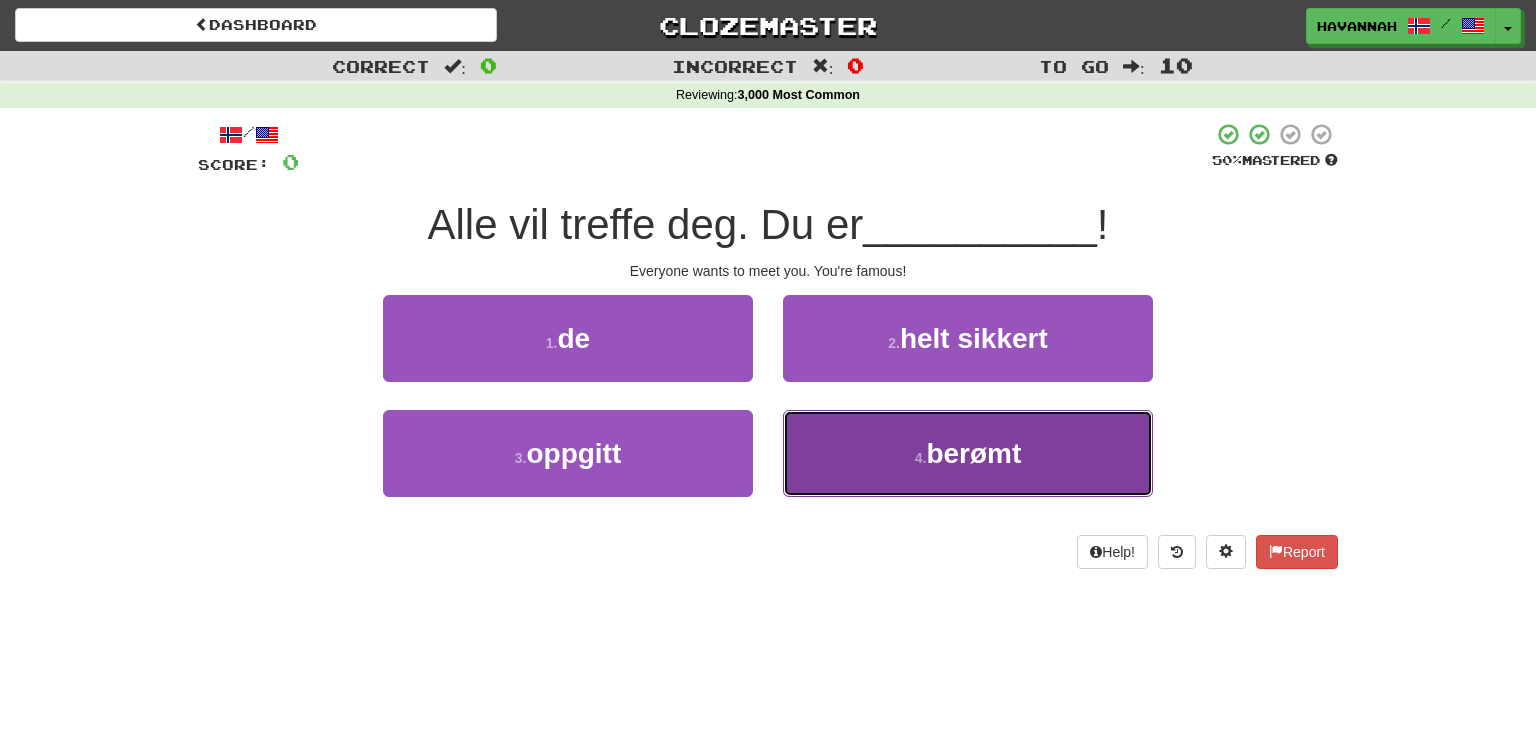 click on "berømt" at bounding box center (973, 453) 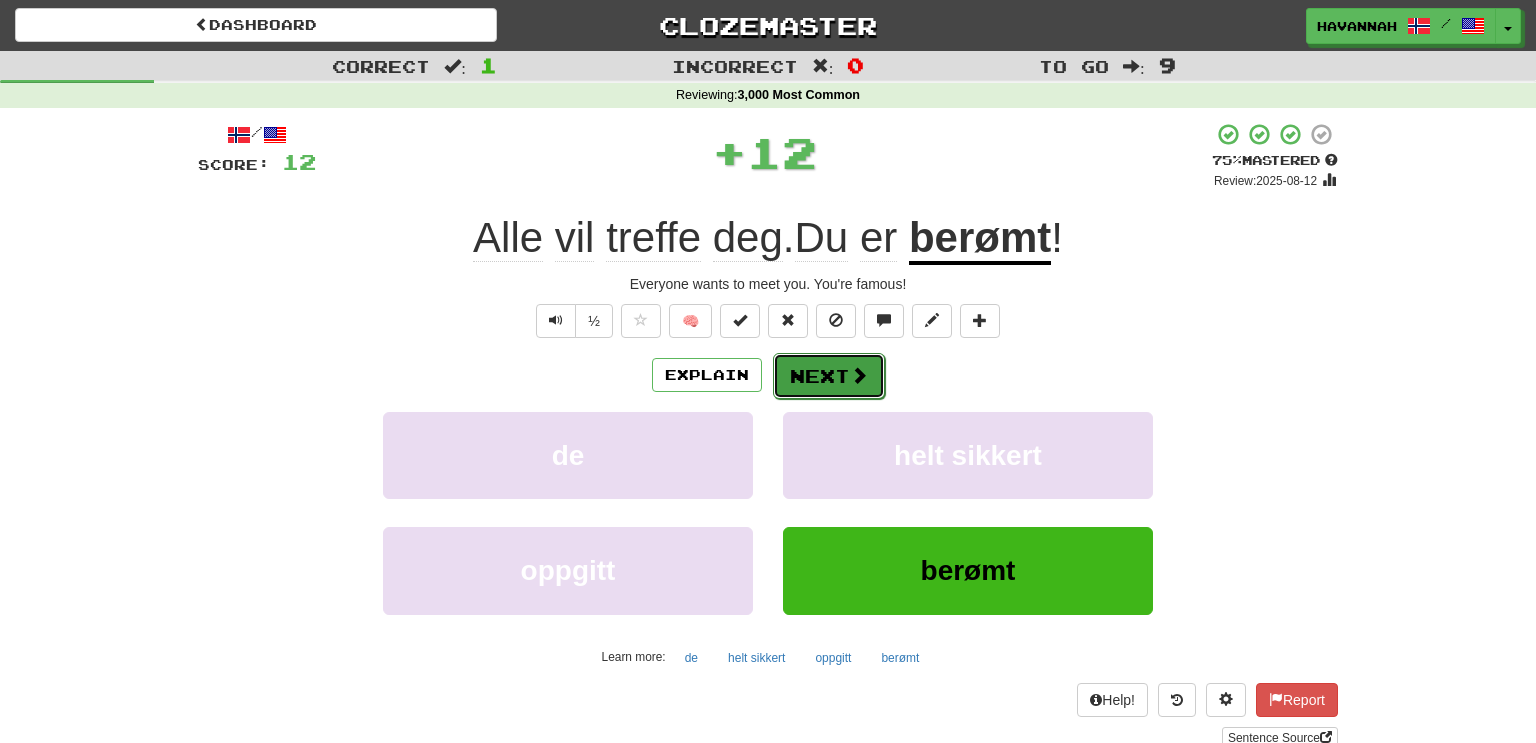 click on "Next" at bounding box center (829, 376) 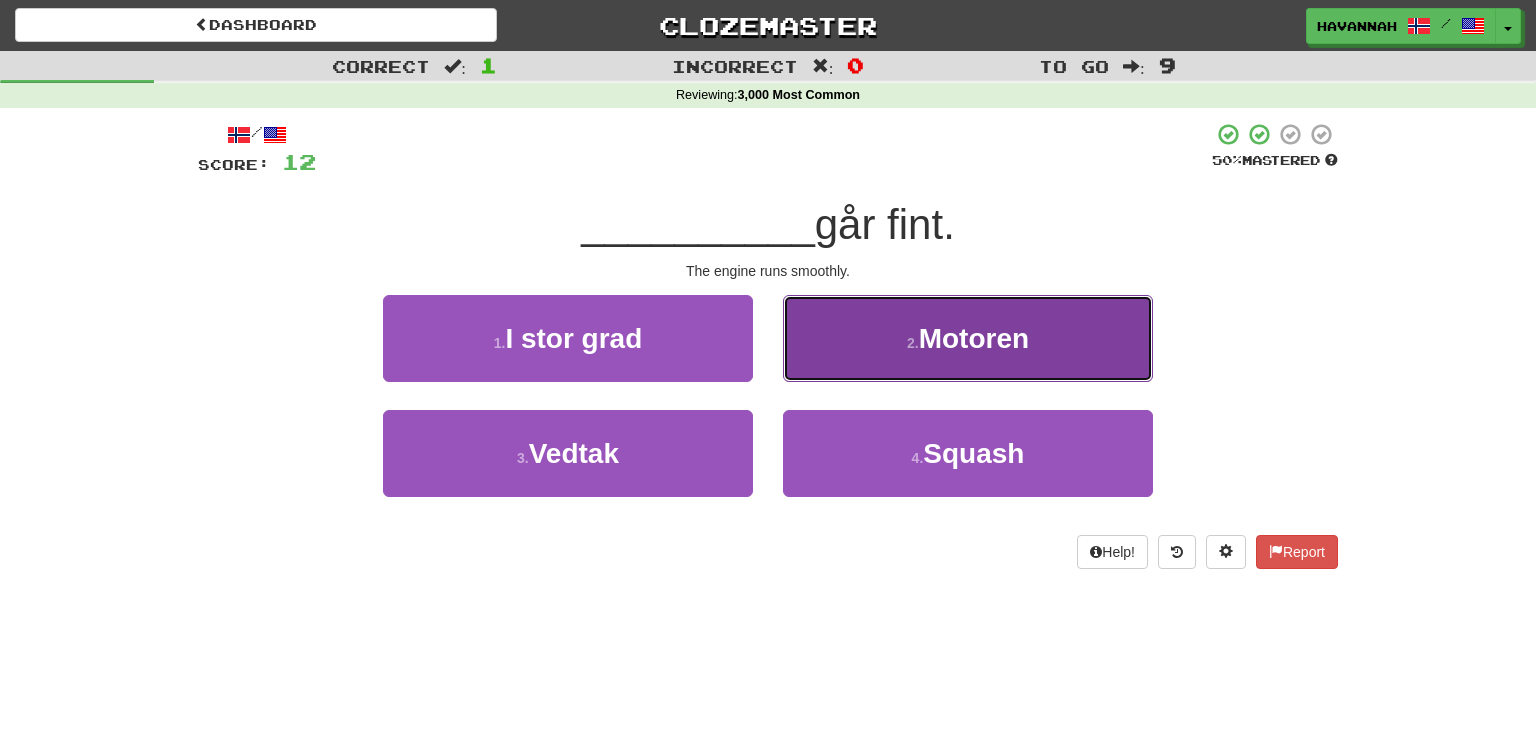 click on "Motoren" at bounding box center (974, 338) 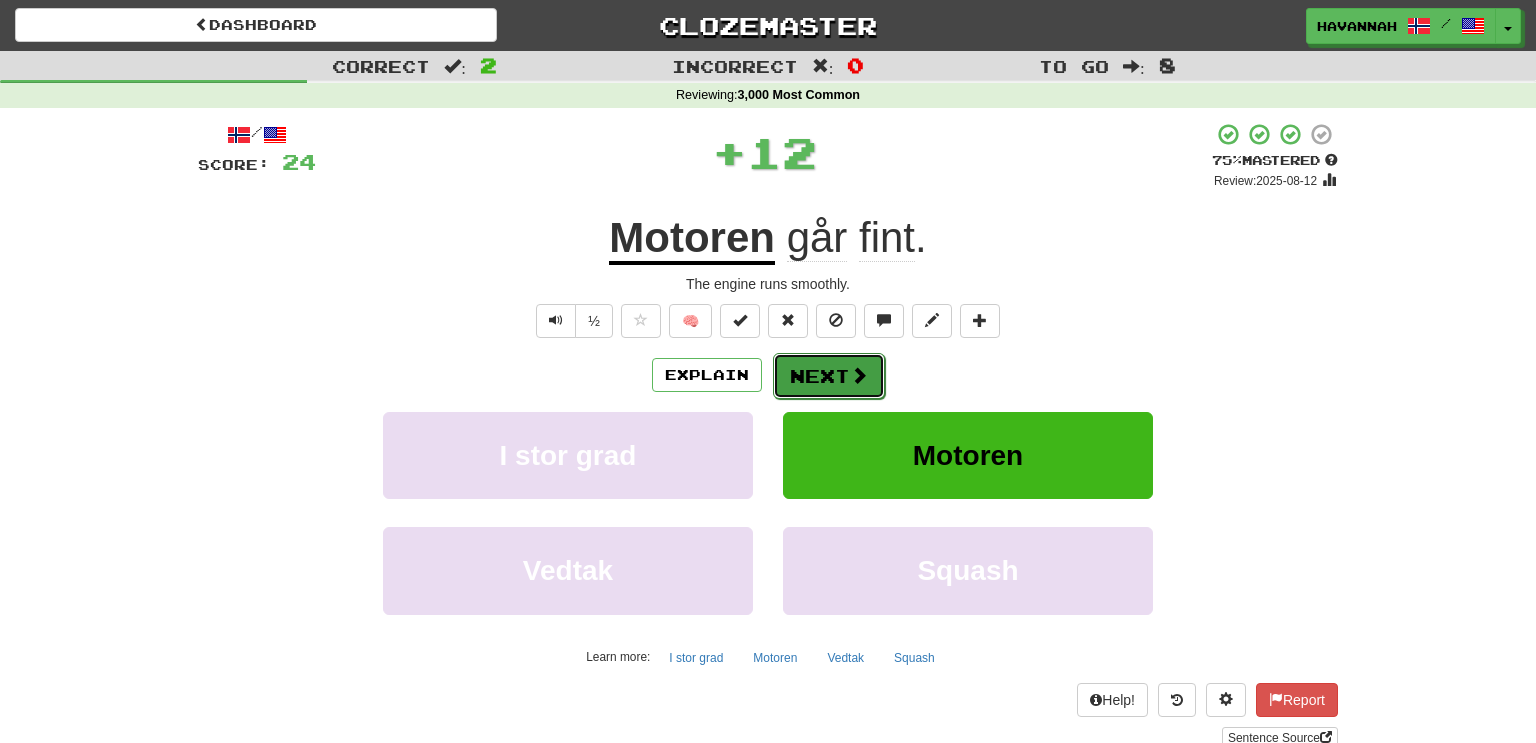 click on "Next" at bounding box center (829, 376) 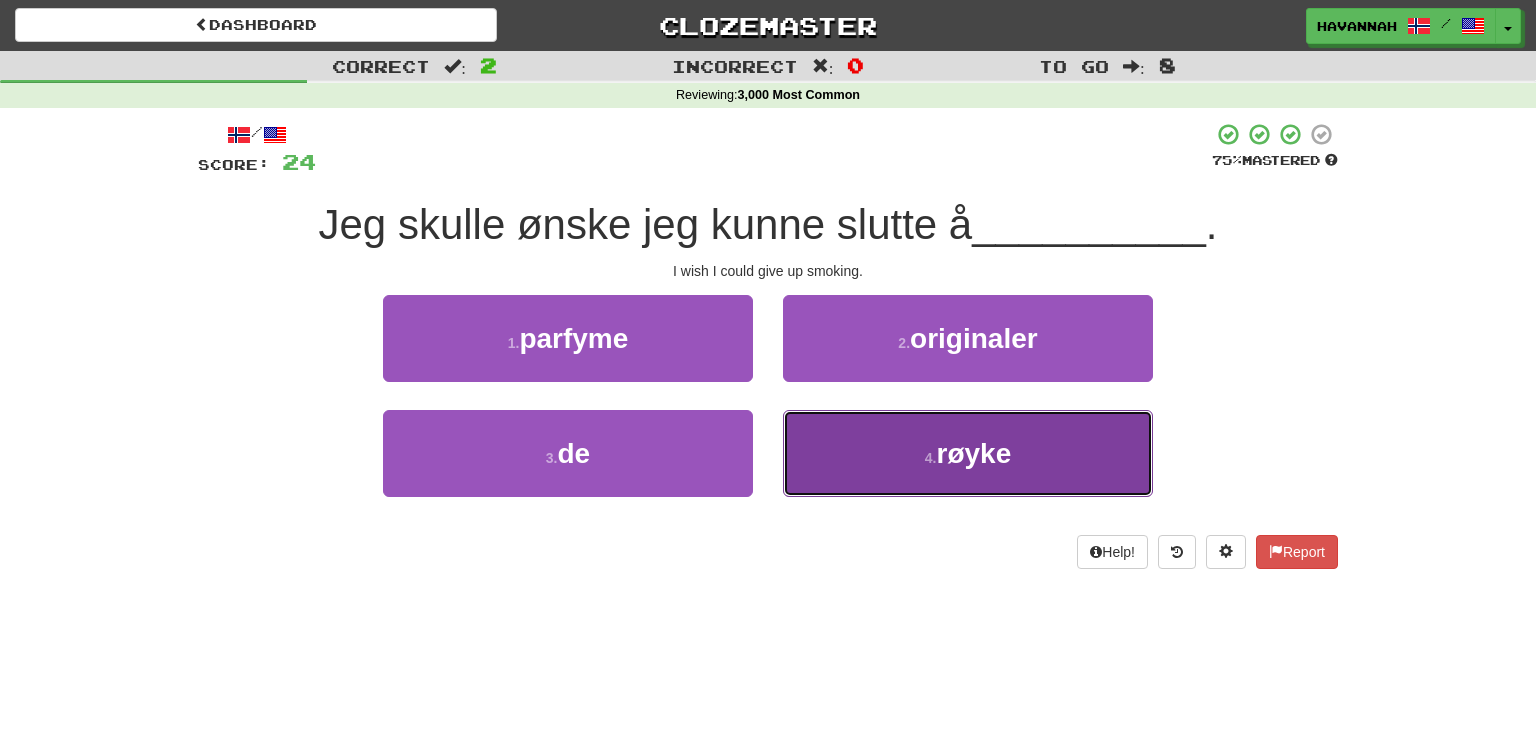 click on "4 .  røyke" at bounding box center [968, 453] 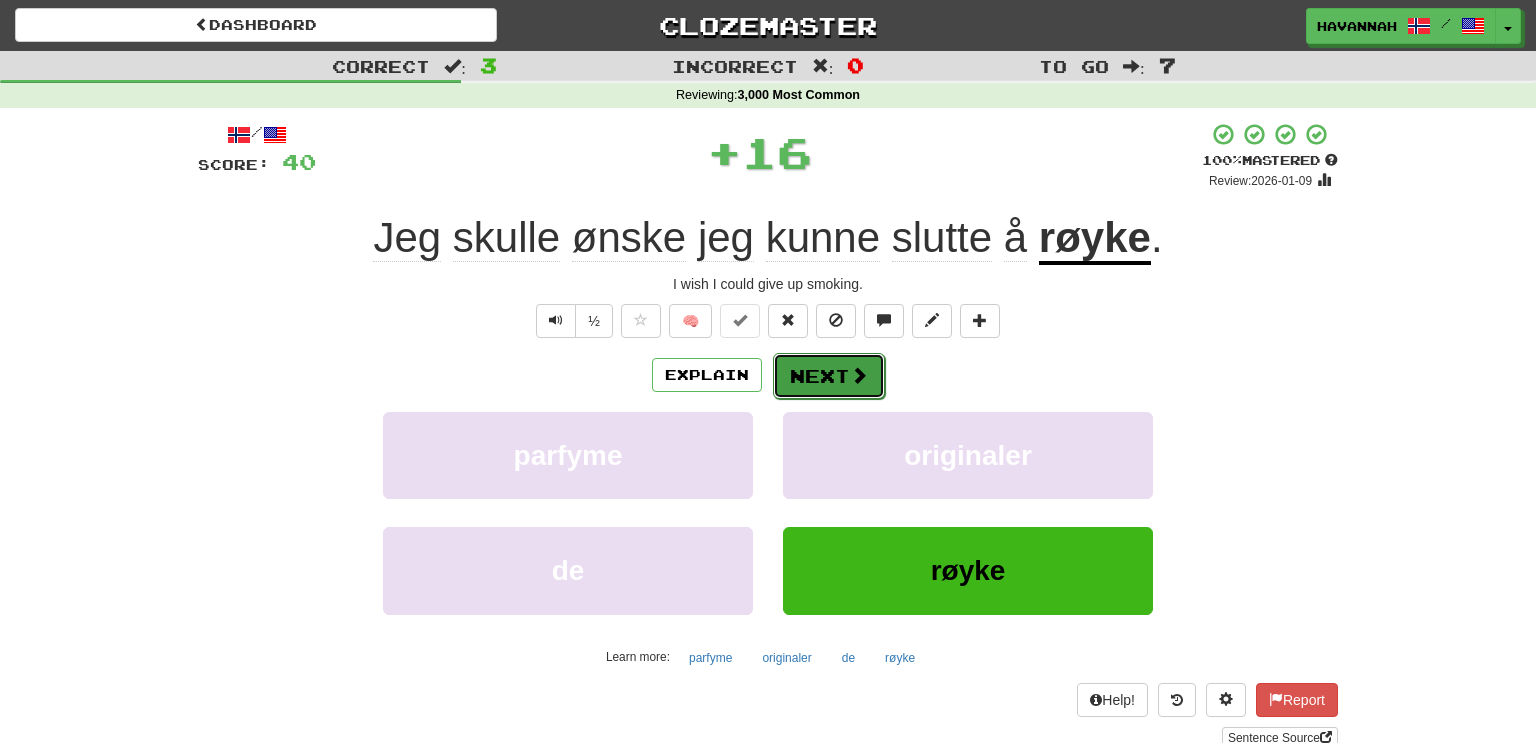 click at bounding box center (859, 375) 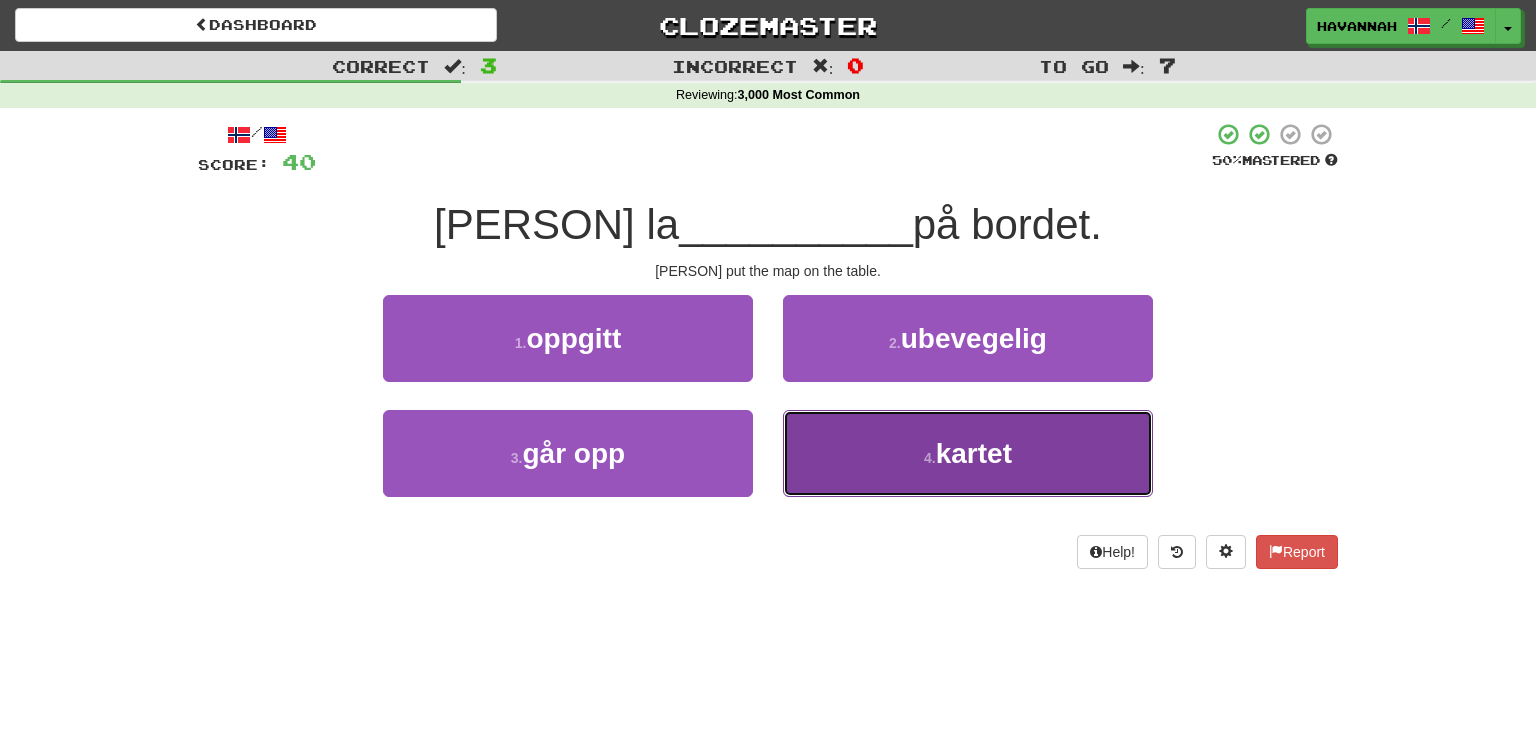click on "4 ." at bounding box center [930, 458] 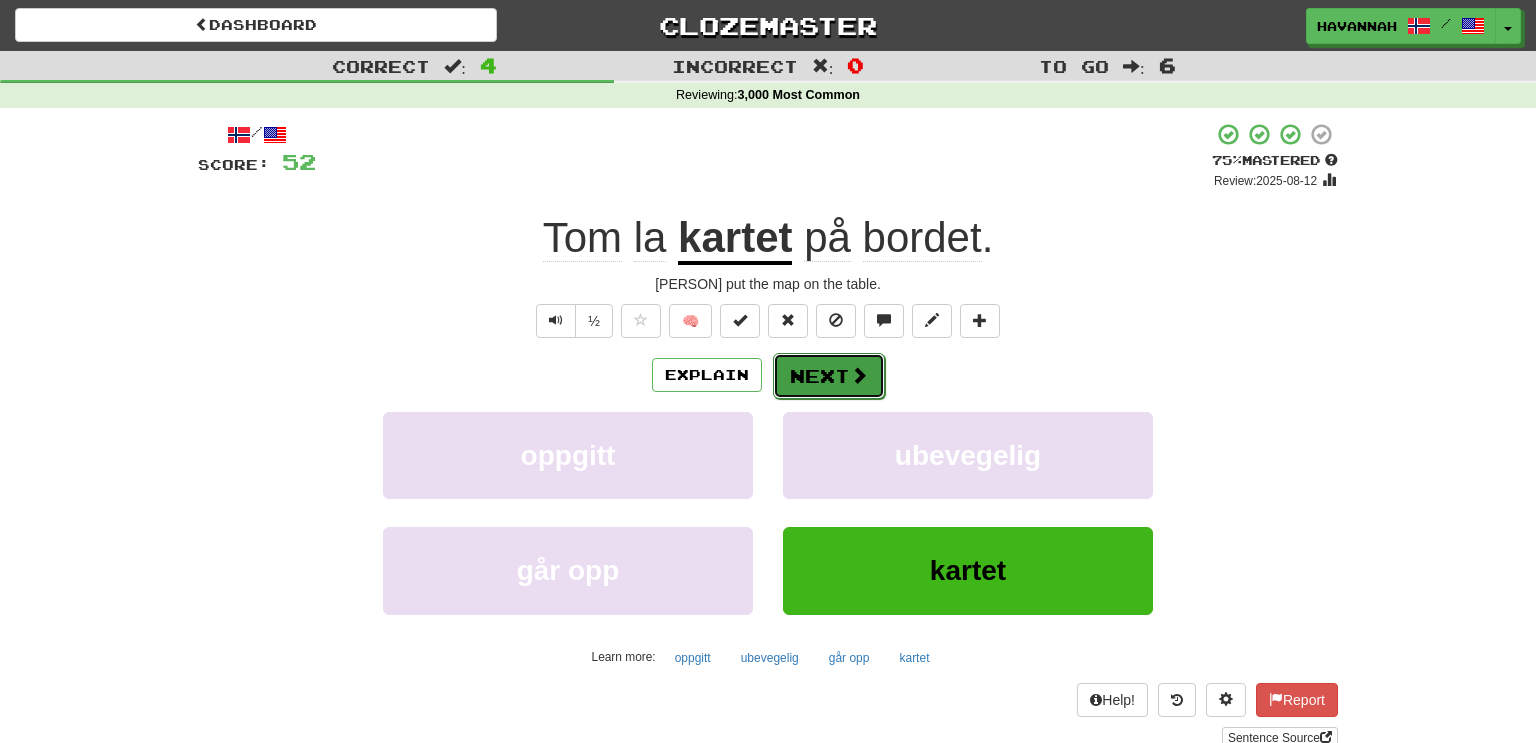 click on "Next" at bounding box center [829, 376] 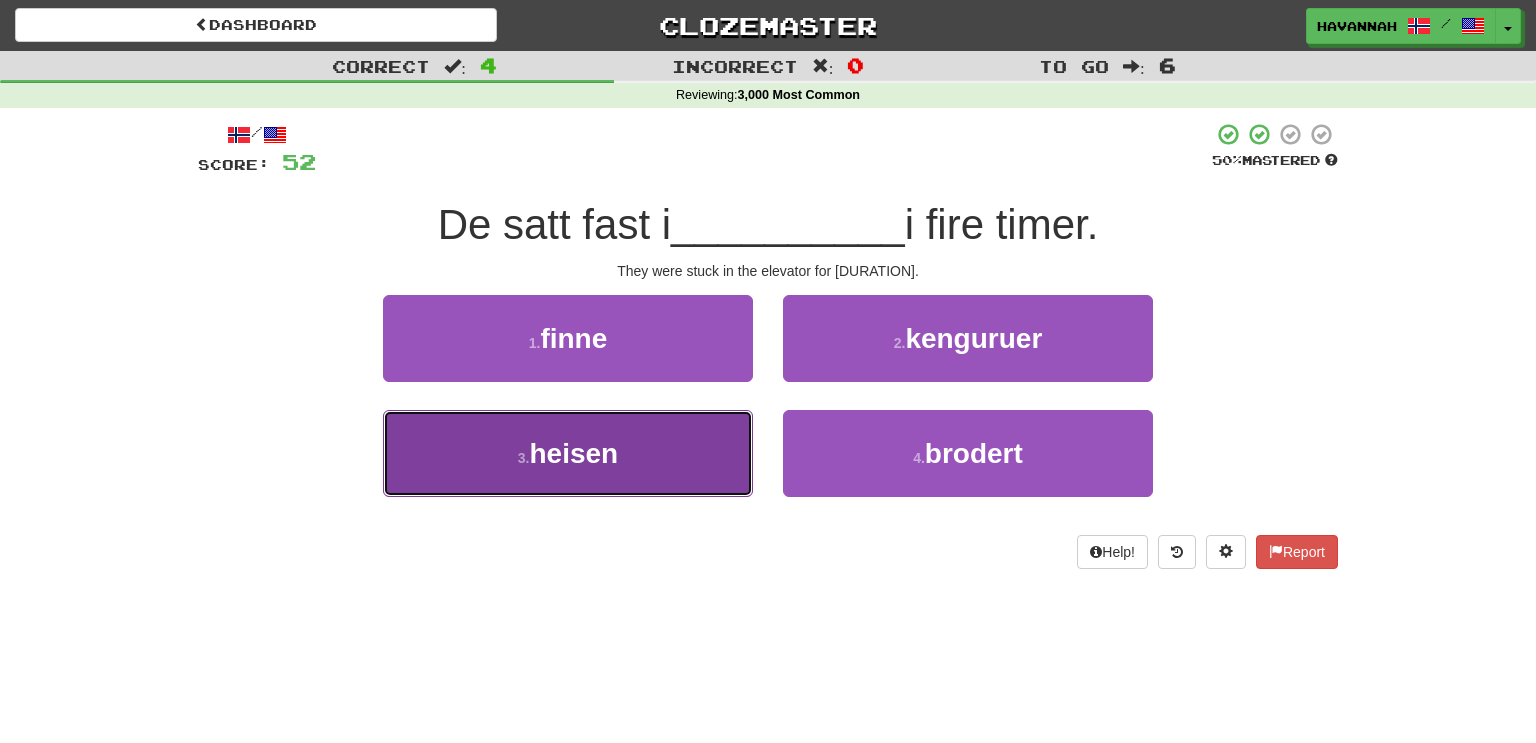 click on "3 .  heisen" at bounding box center [568, 453] 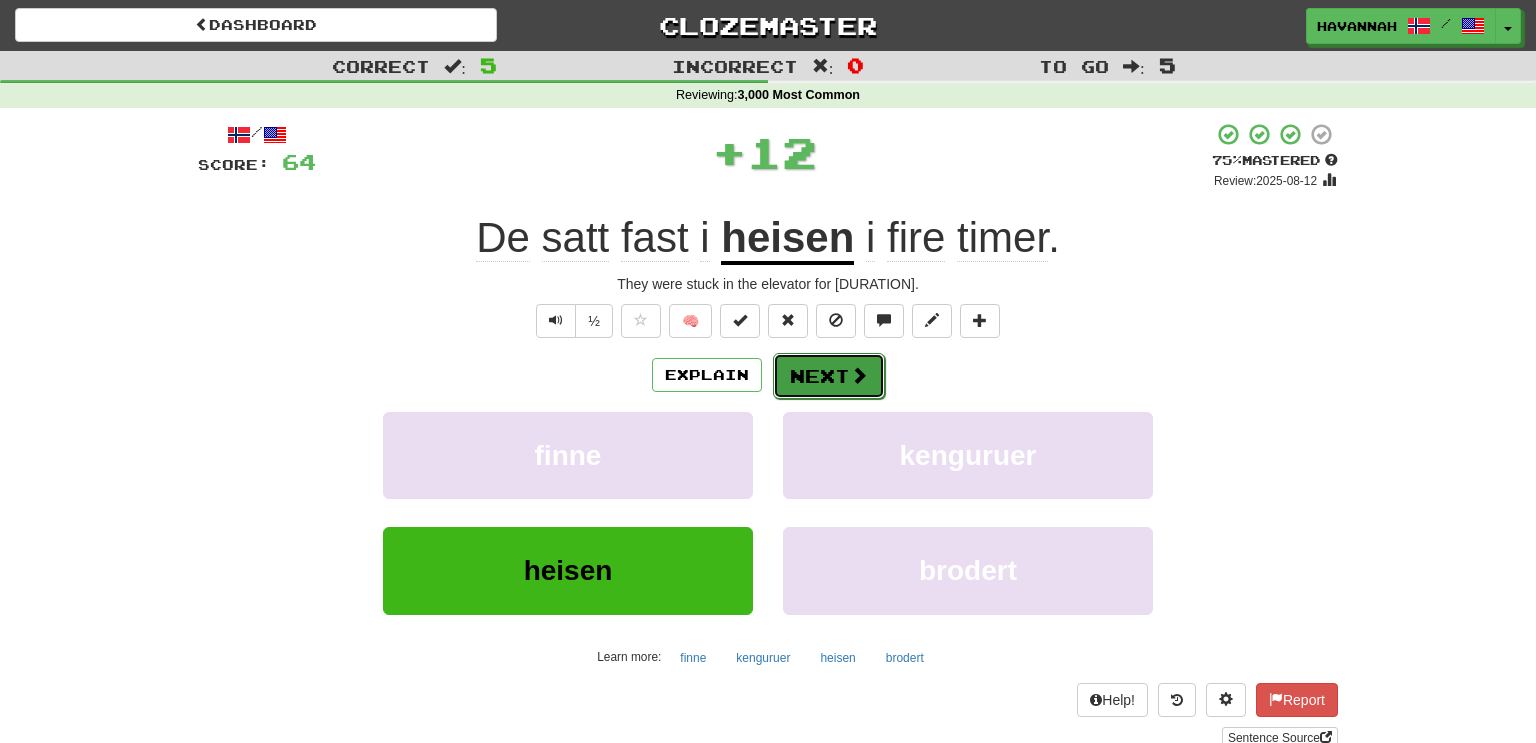 click on "Next" at bounding box center (829, 376) 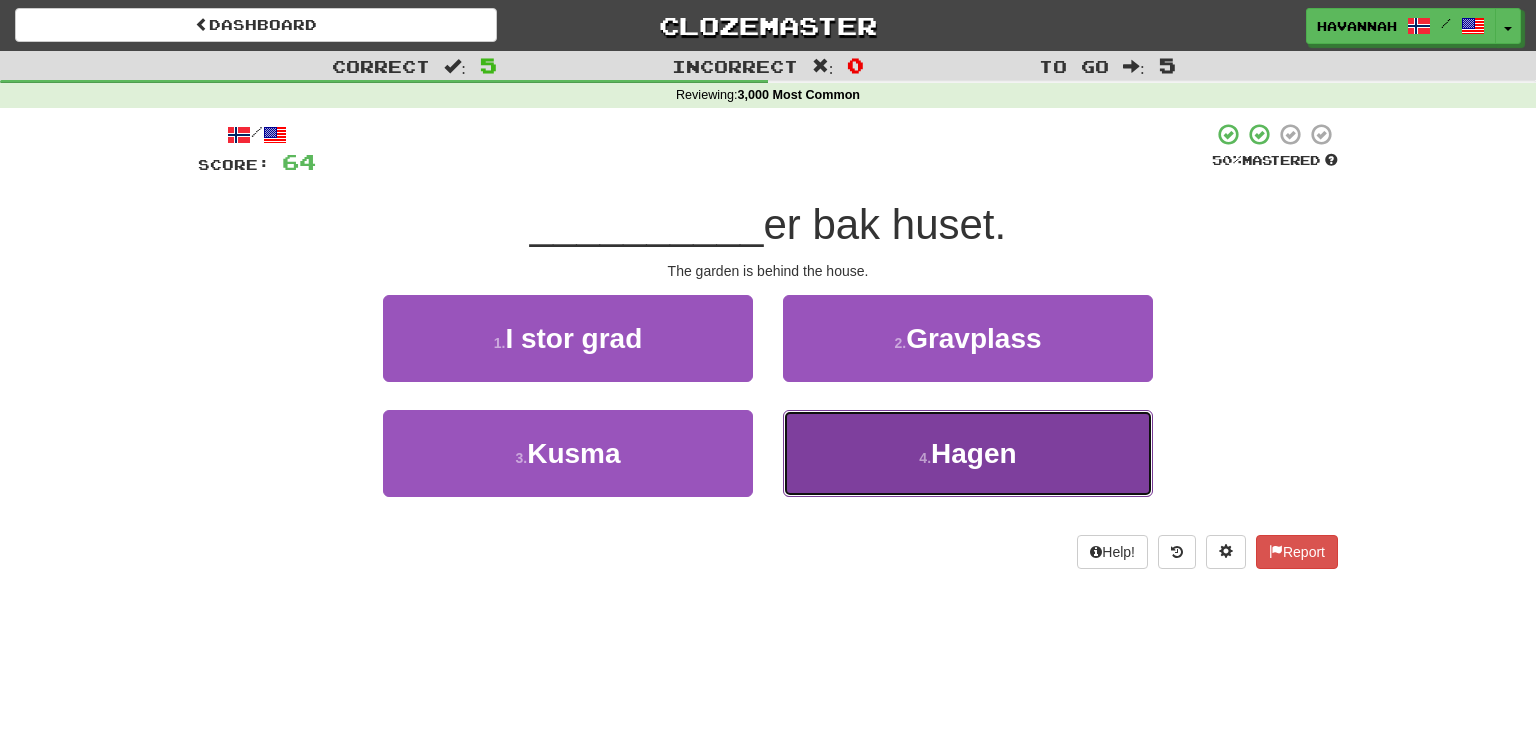 click on "4 .  Hagen" at bounding box center [968, 453] 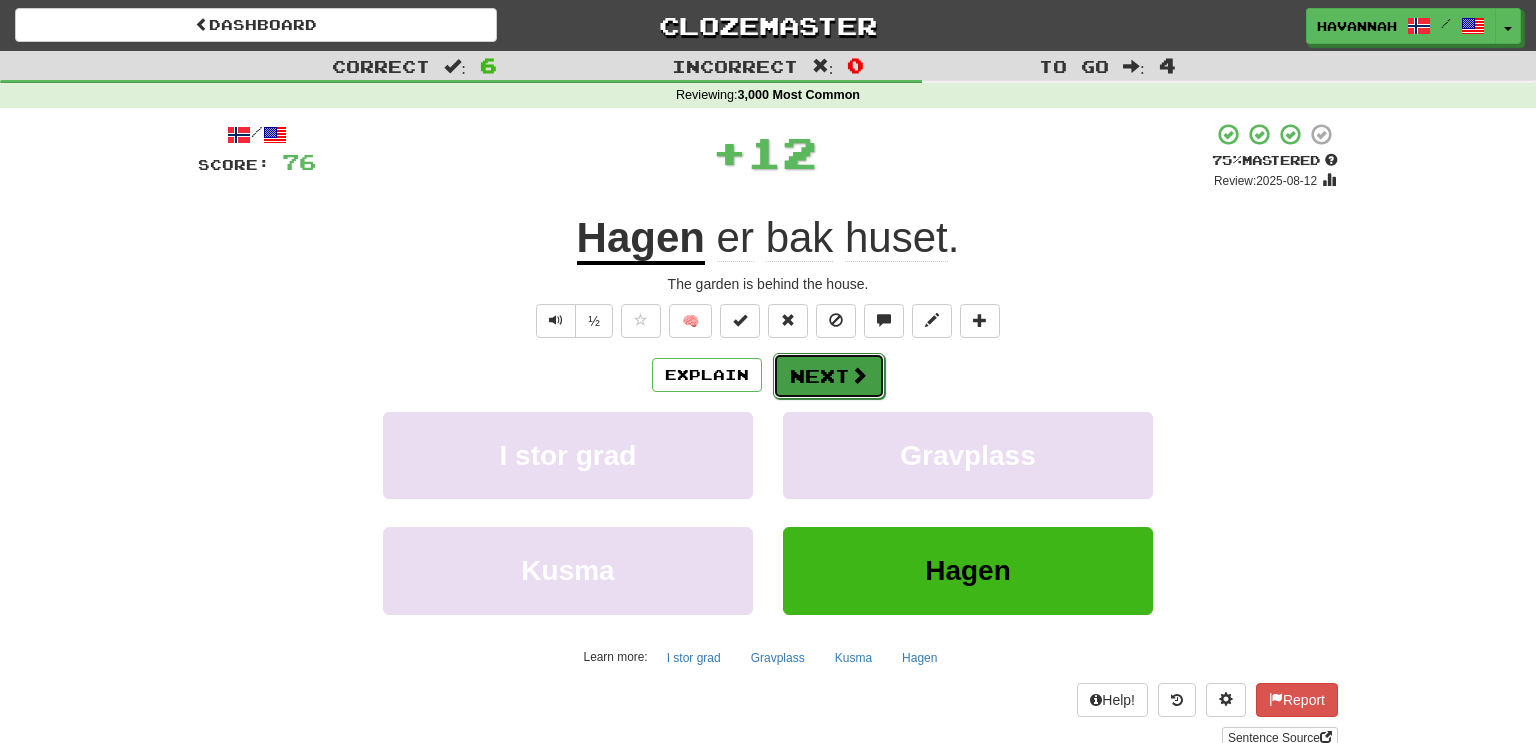 click on "Next" at bounding box center (829, 376) 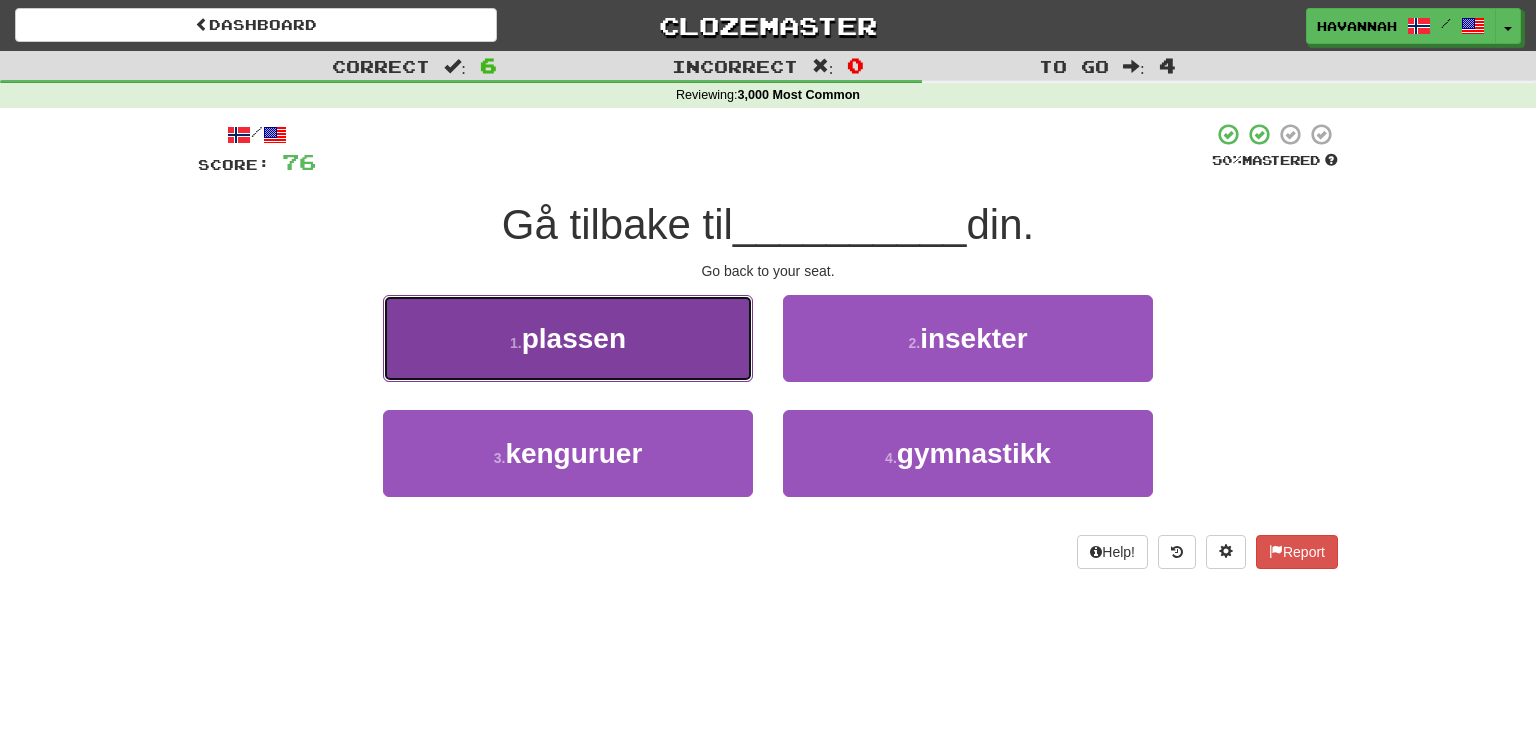 click on "plassen" at bounding box center (568, 338) 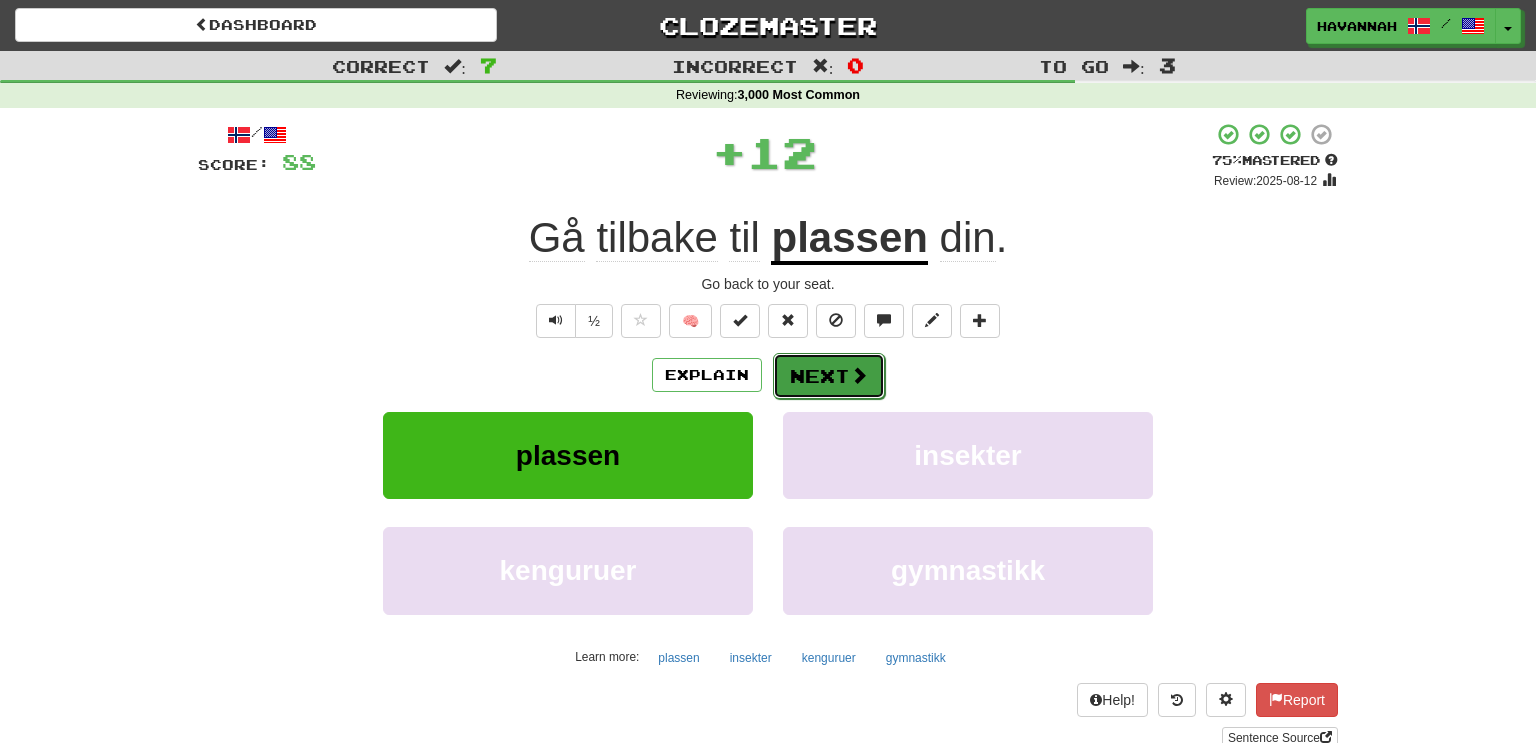 click on "Next" at bounding box center [829, 376] 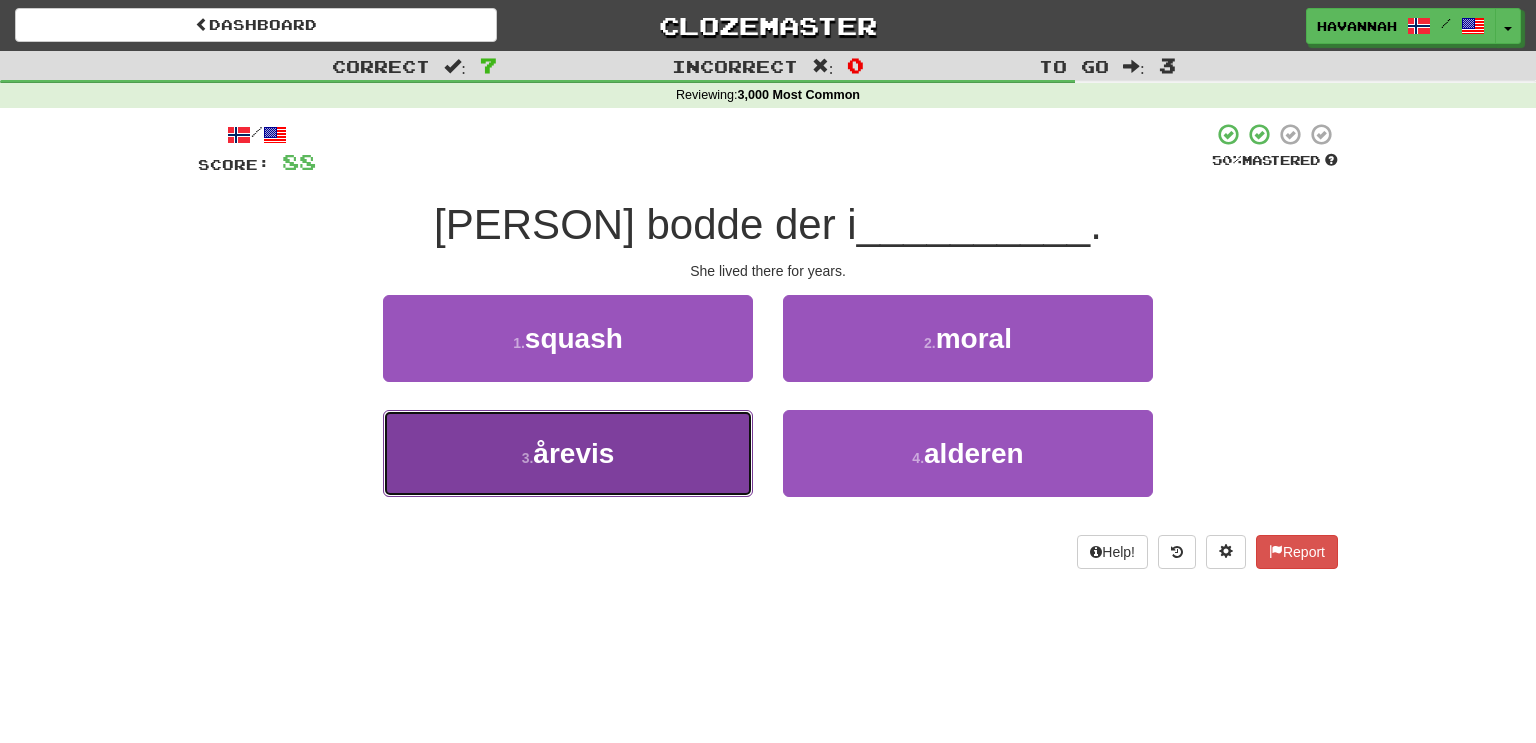 click on "3 .  årevis" at bounding box center [568, 453] 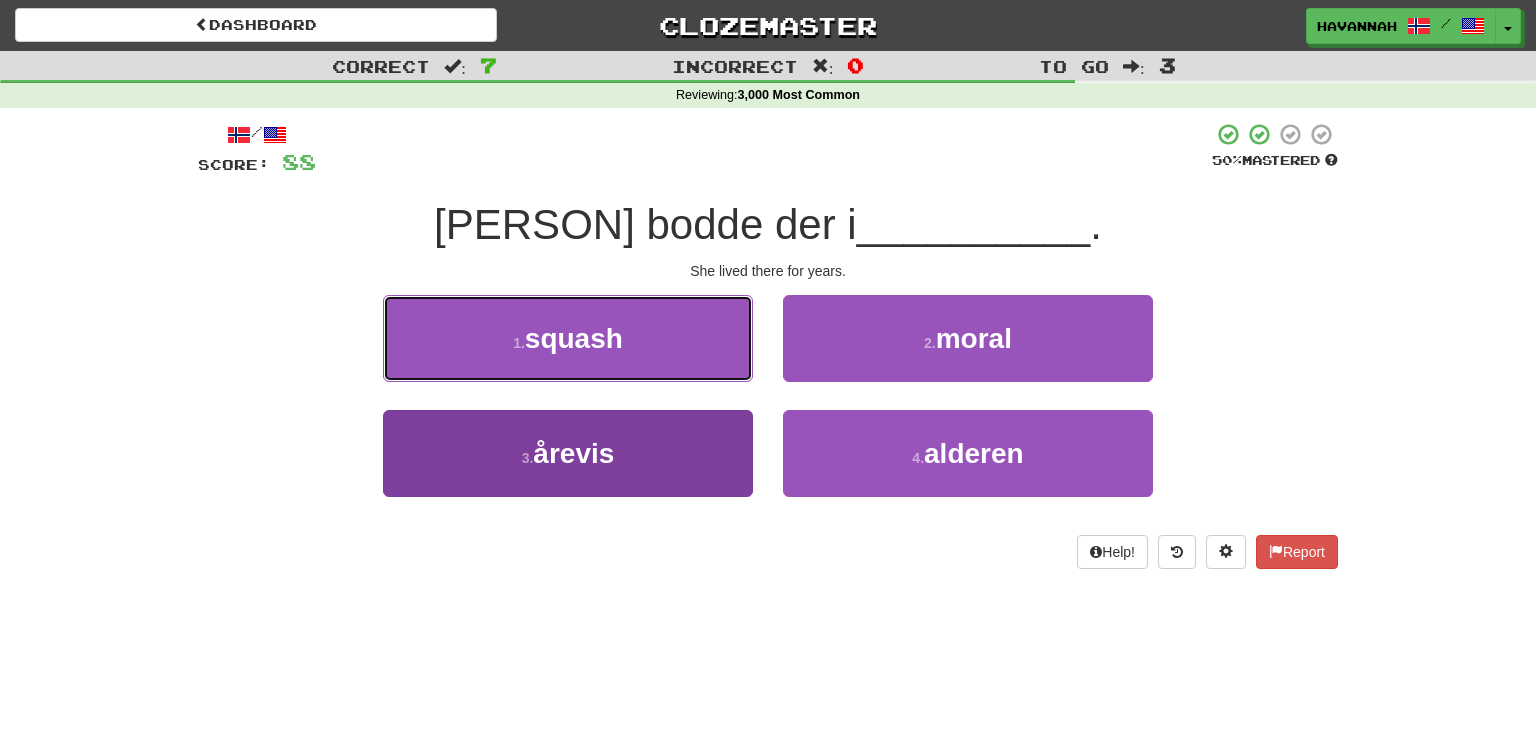 click on "1 .  squash" at bounding box center (568, 338) 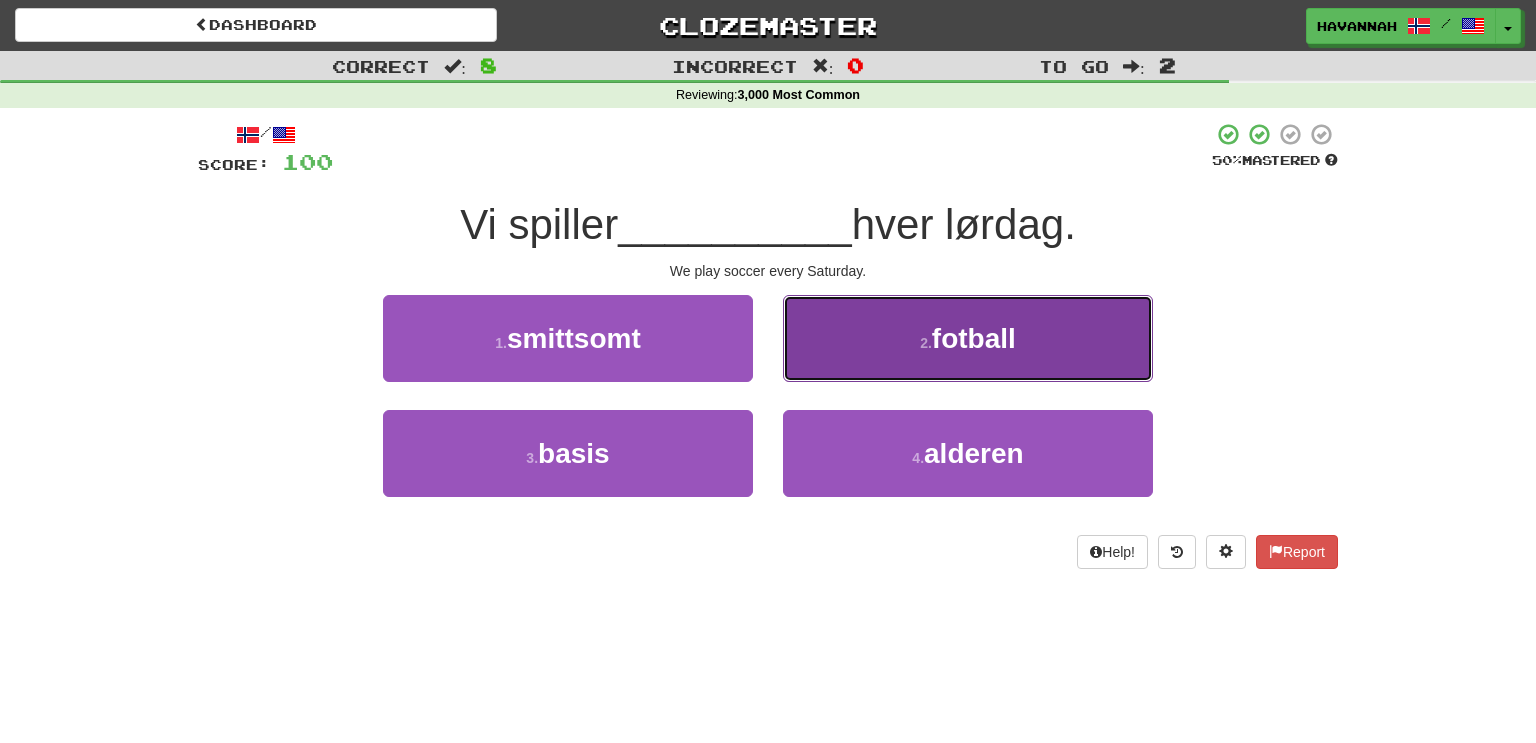 click on "2 .  fotball" at bounding box center (968, 338) 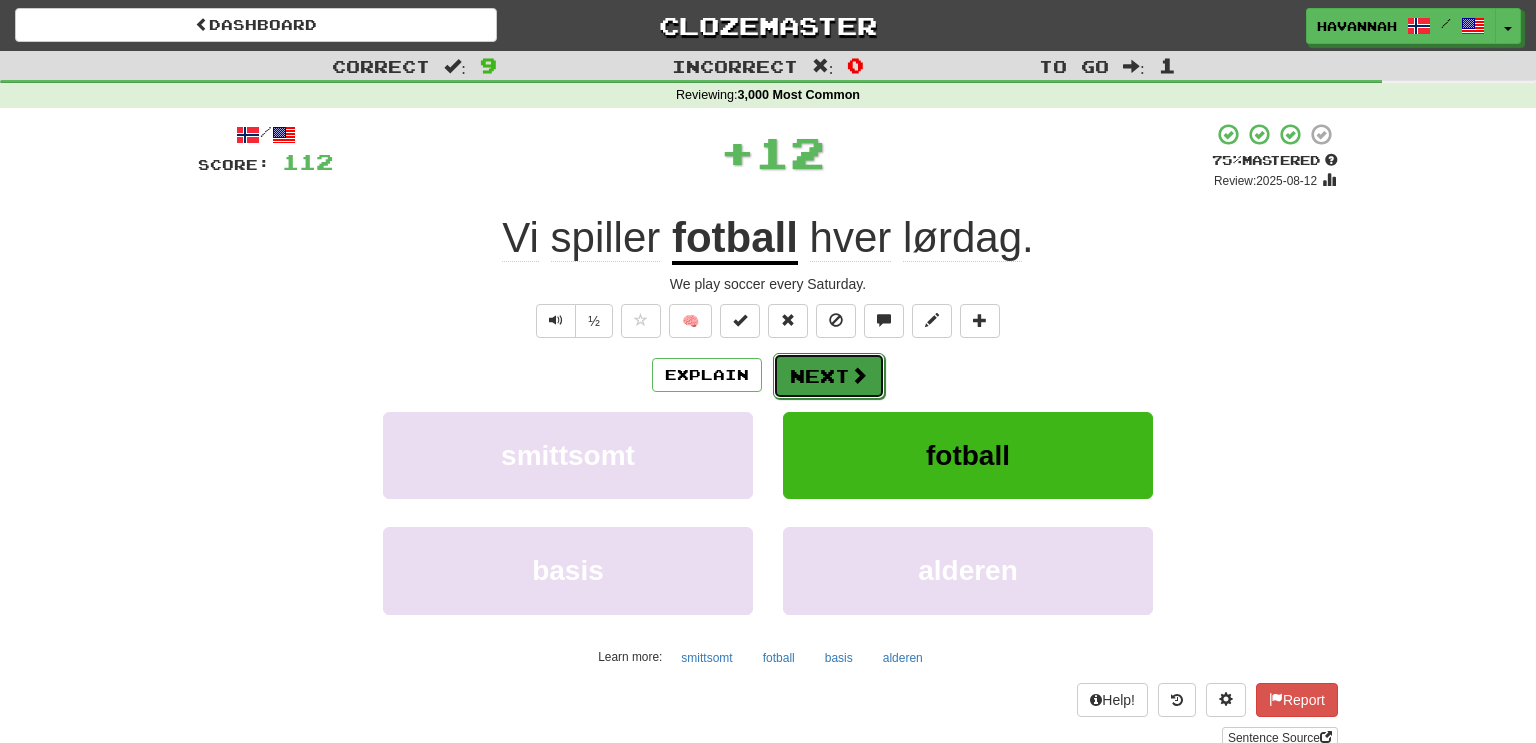 click on "Next" at bounding box center [829, 376] 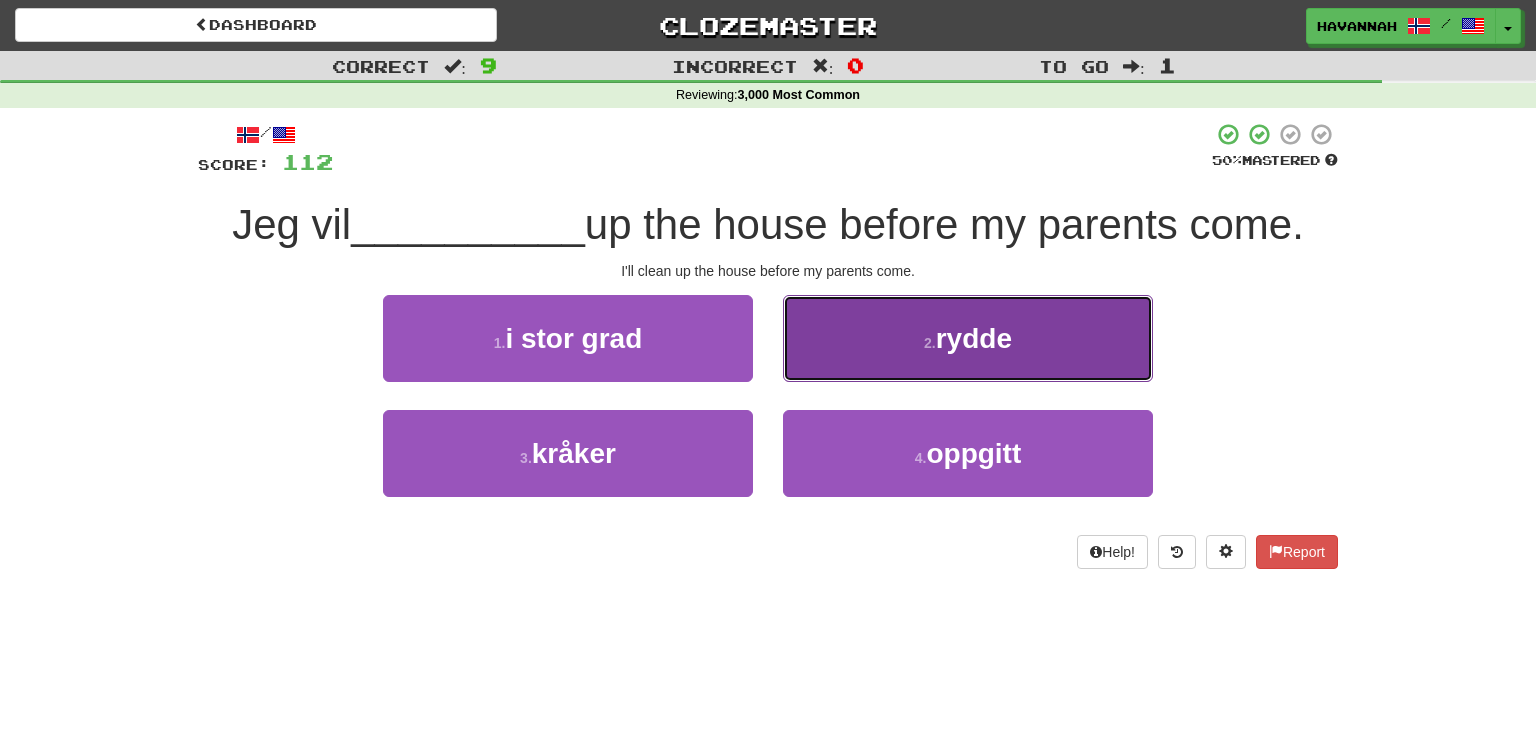 click on "2 .  rydde" at bounding box center [968, 338] 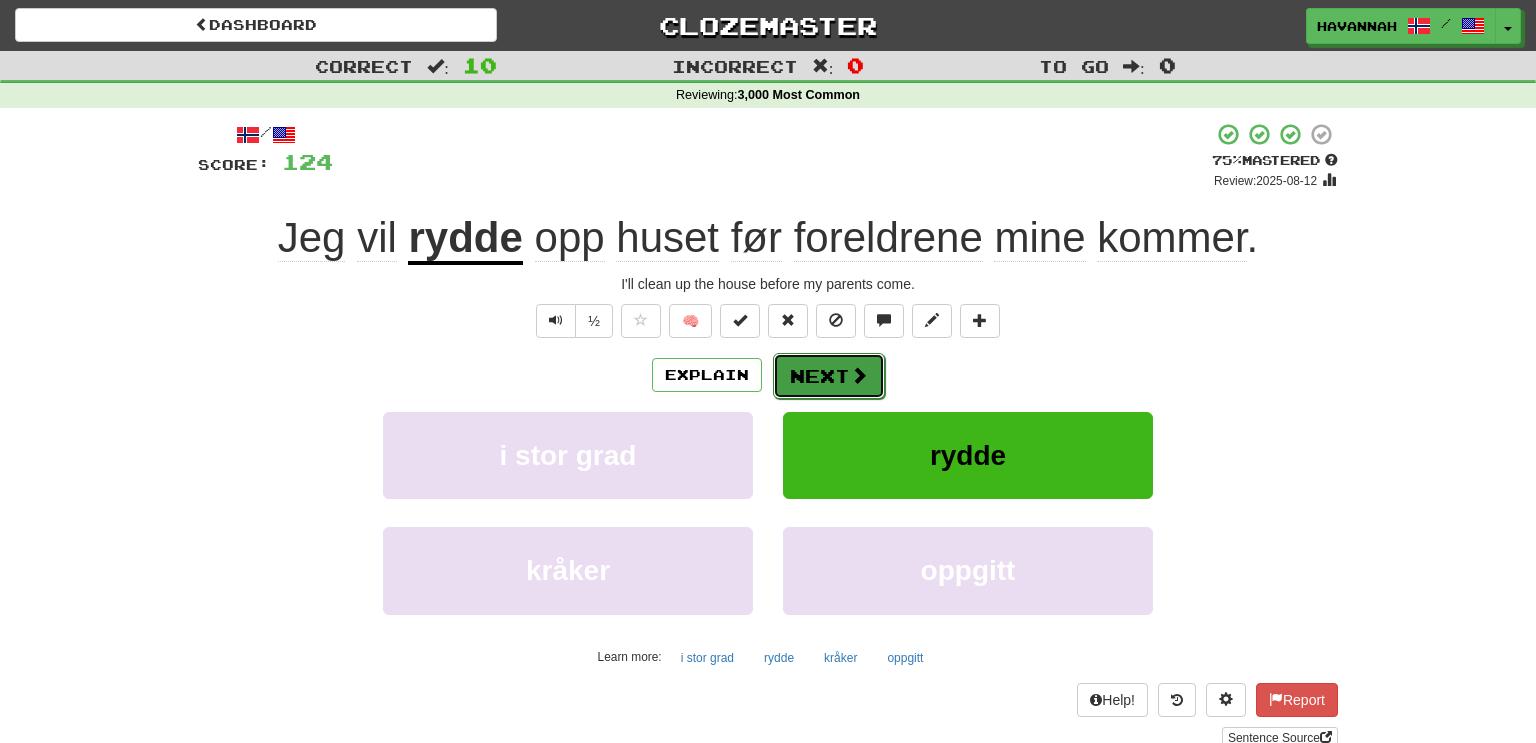 click on "Next" at bounding box center (829, 376) 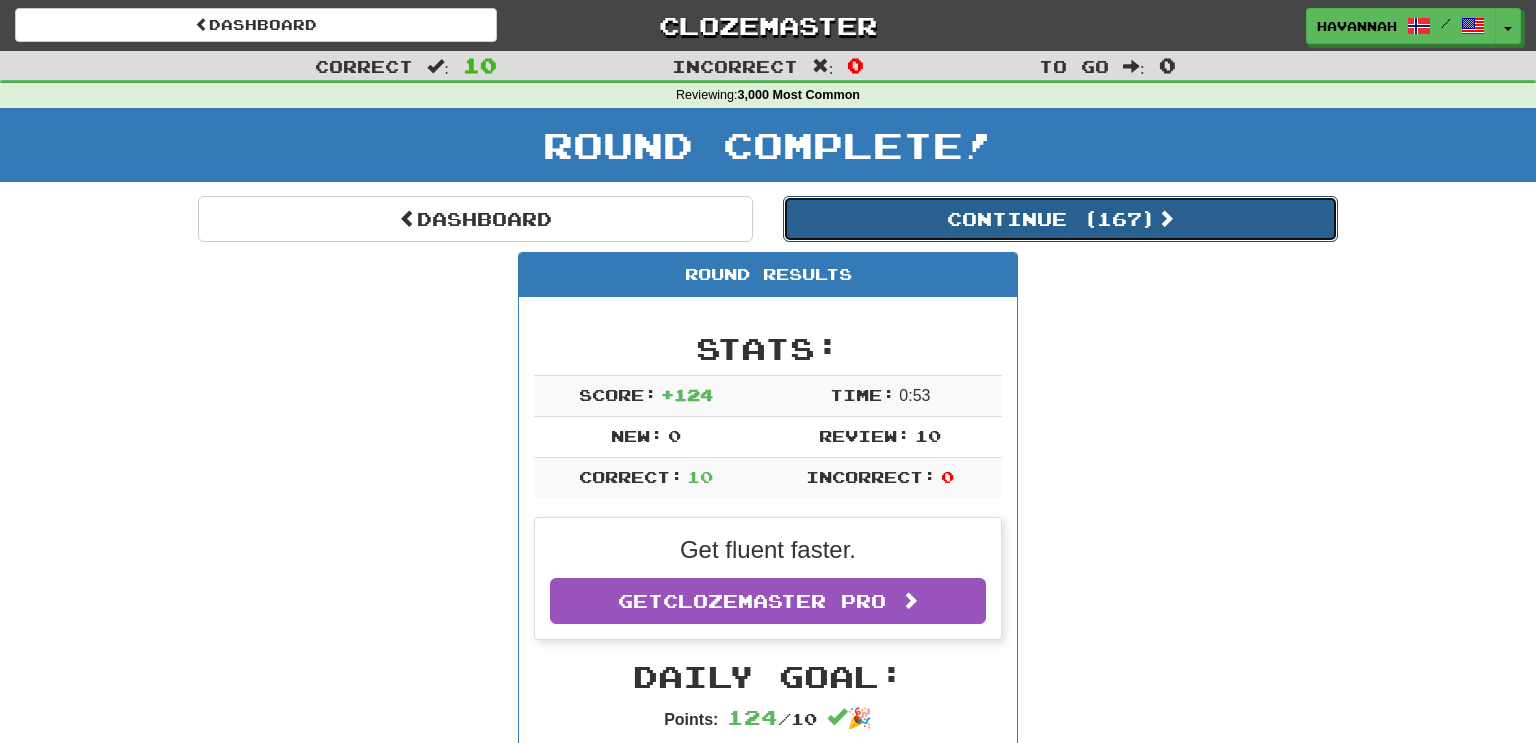 click on "Continue ( 167 )" at bounding box center (1060, 219) 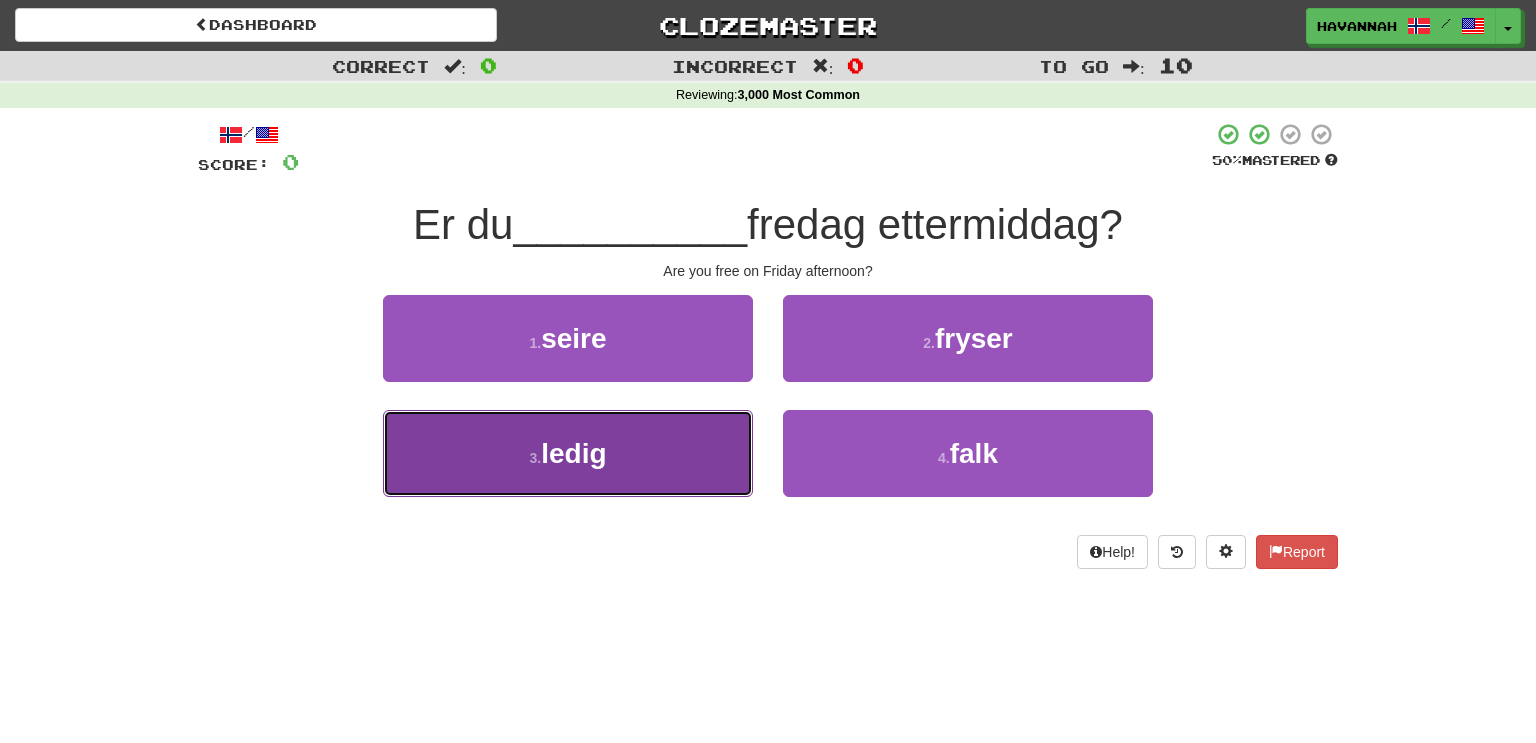 click on "3 .  ledig" at bounding box center (568, 453) 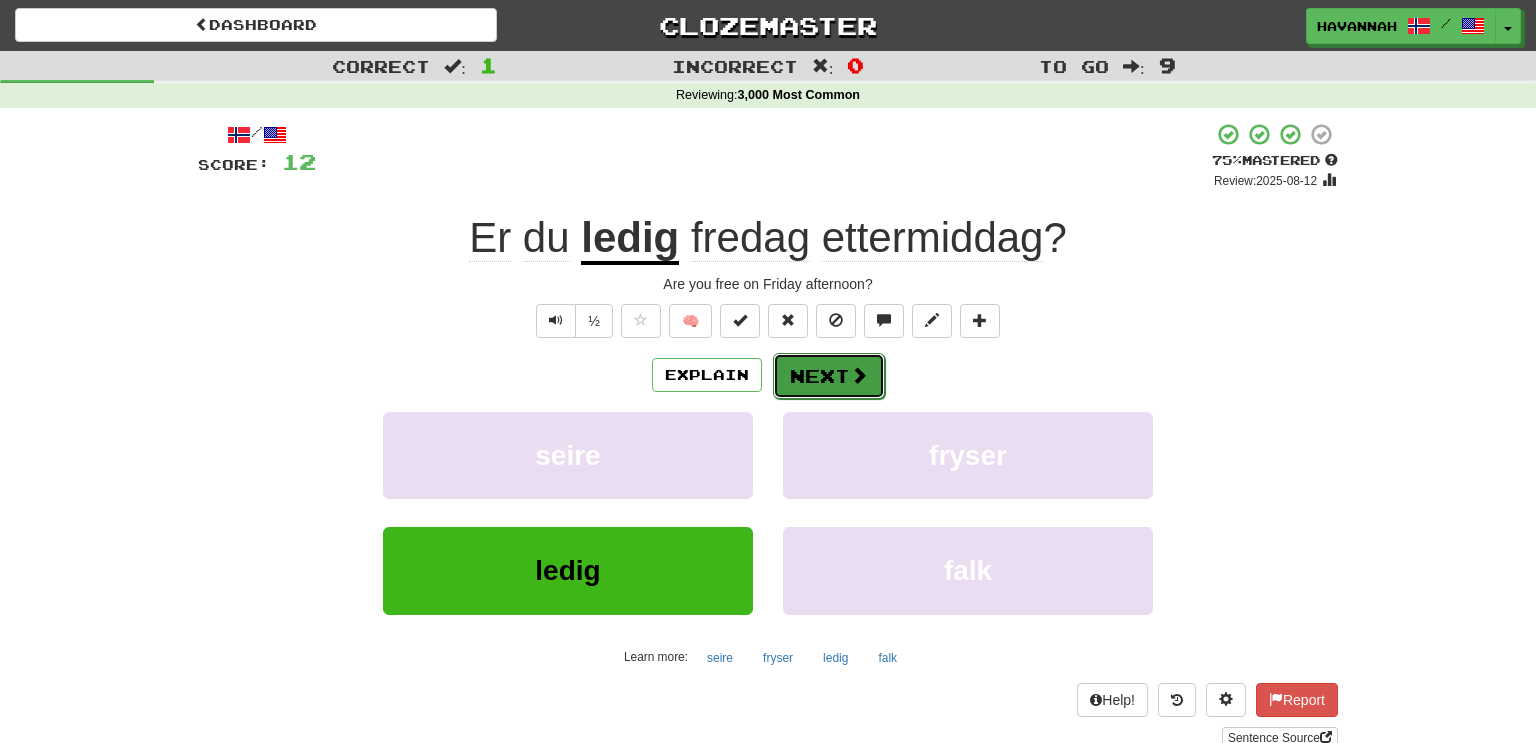 click on "Next" at bounding box center [829, 376] 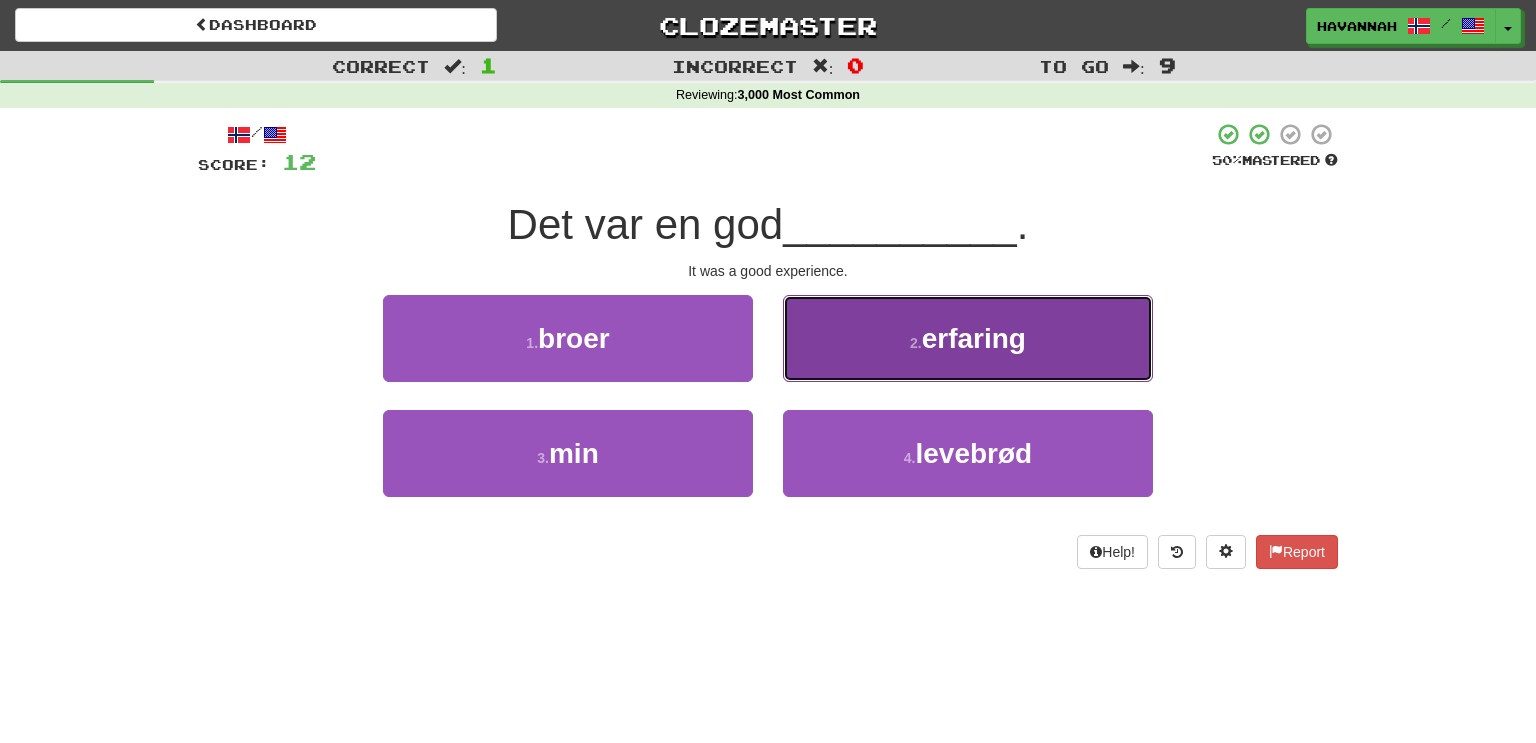 click on "2 .  erfaring" at bounding box center [968, 338] 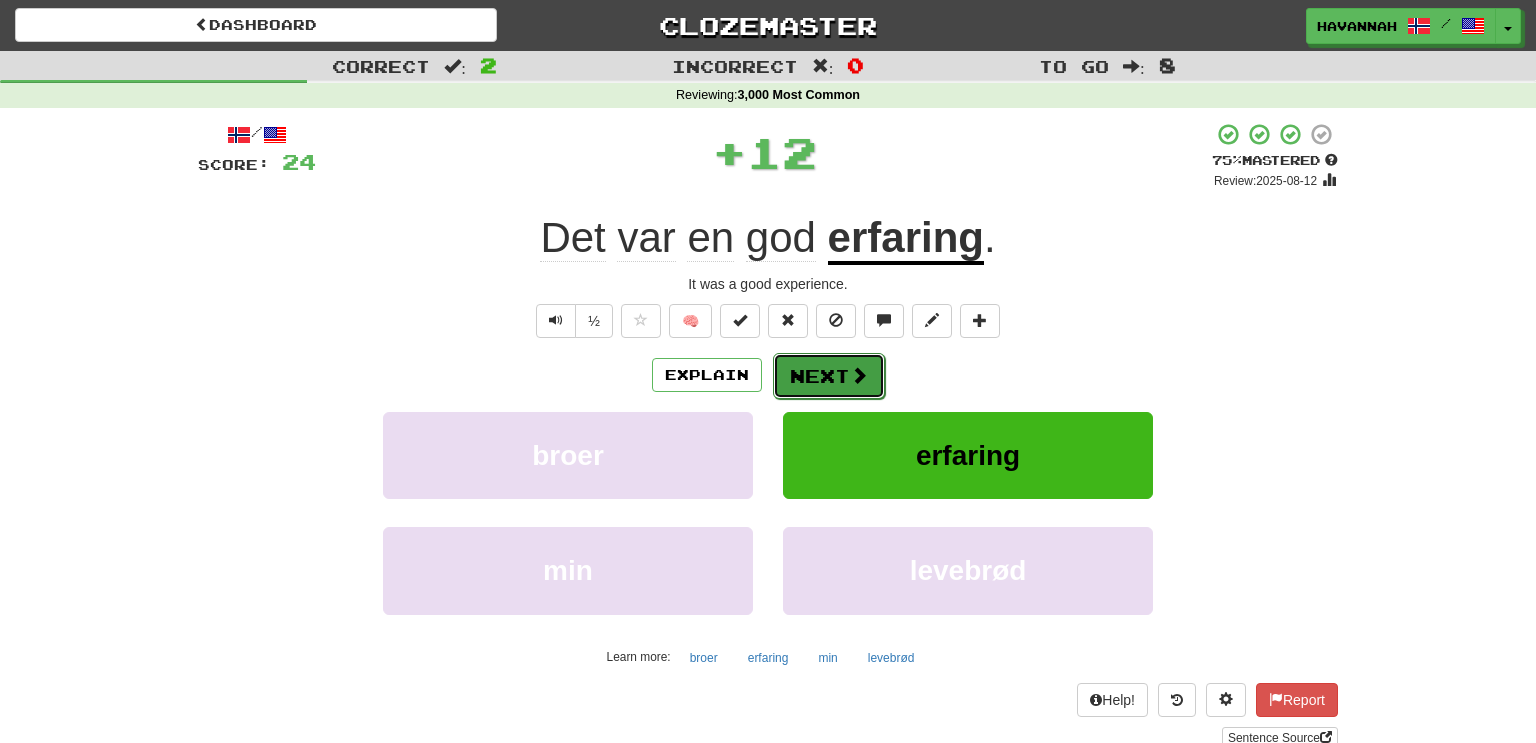 click on "Next" at bounding box center [829, 376] 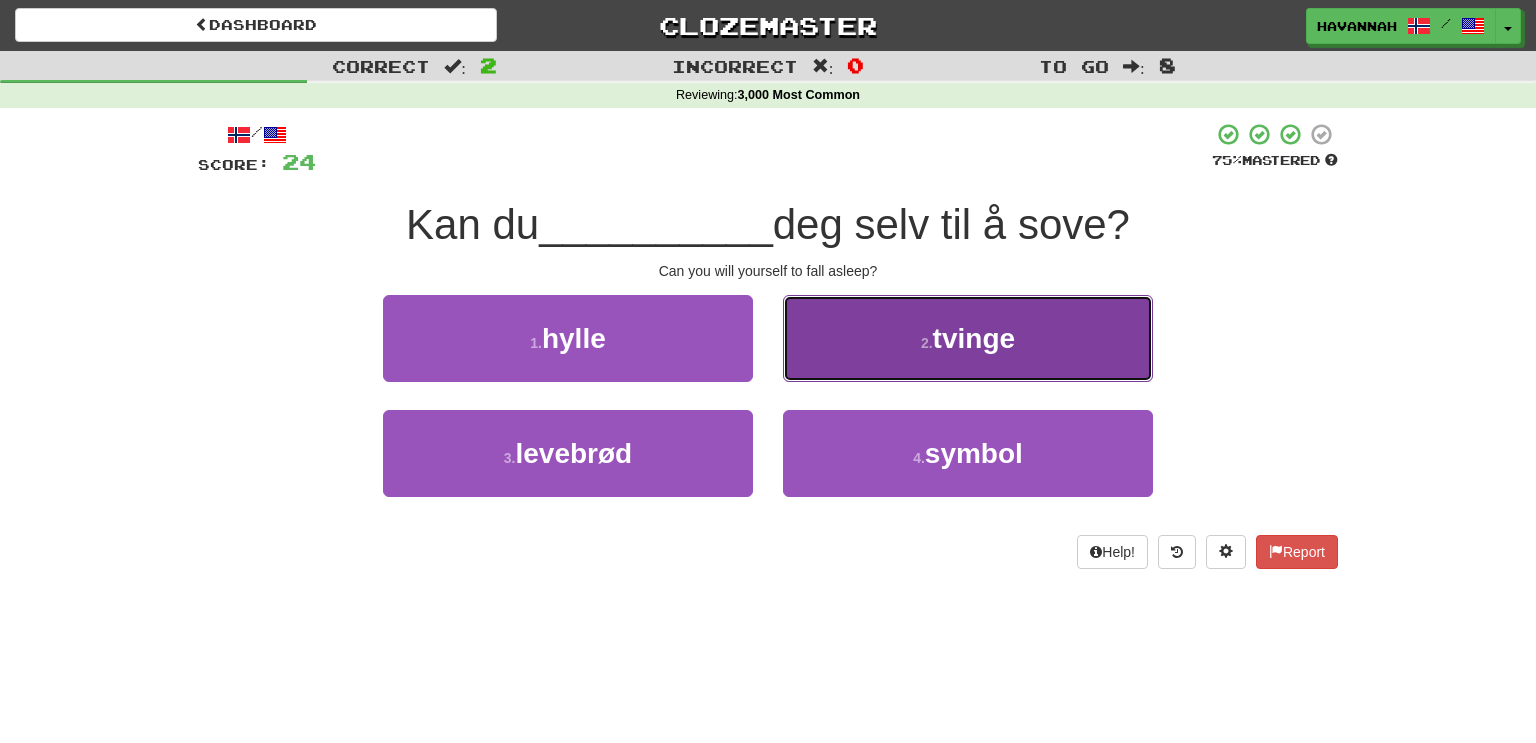 click on "2 .  tvinge" at bounding box center (968, 338) 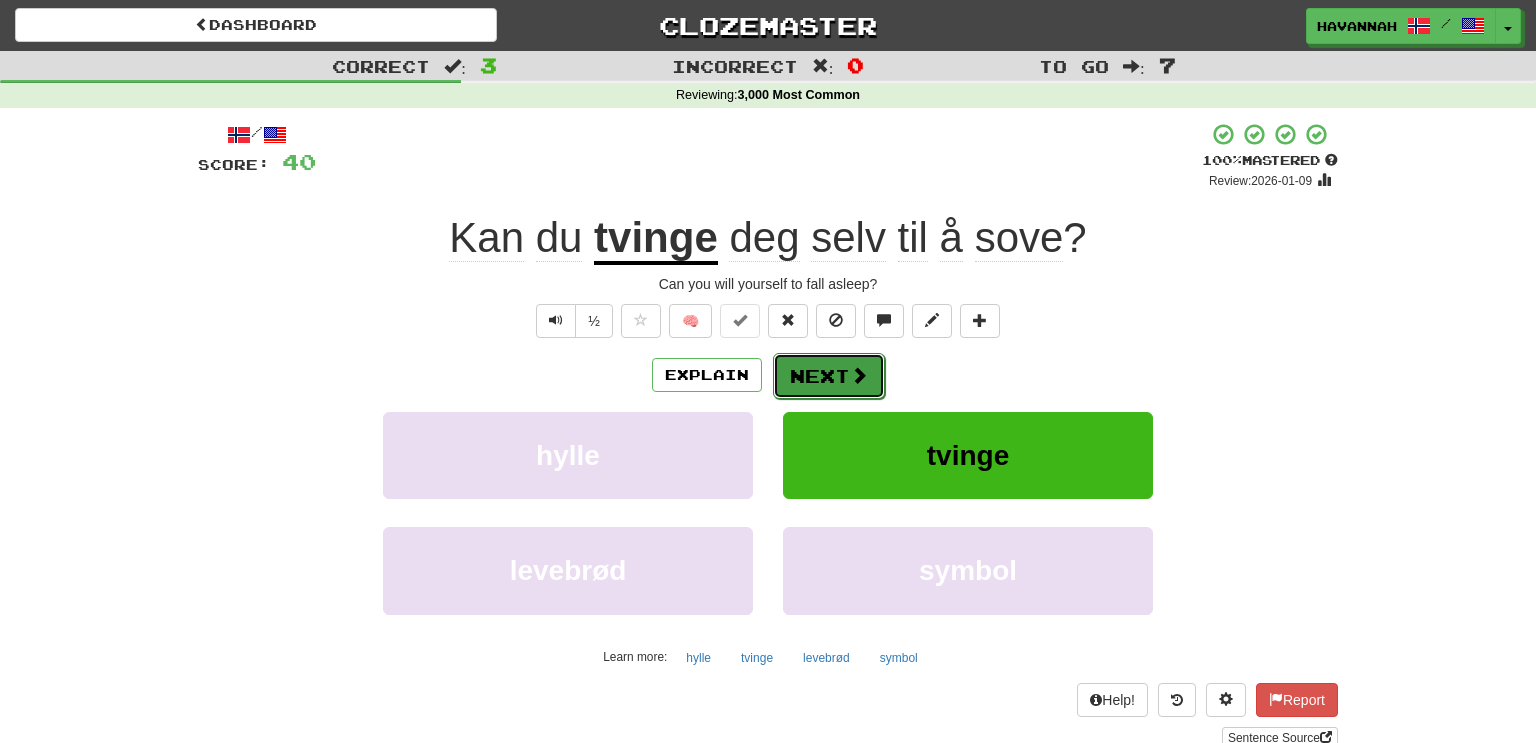 click on "Next" at bounding box center [829, 376] 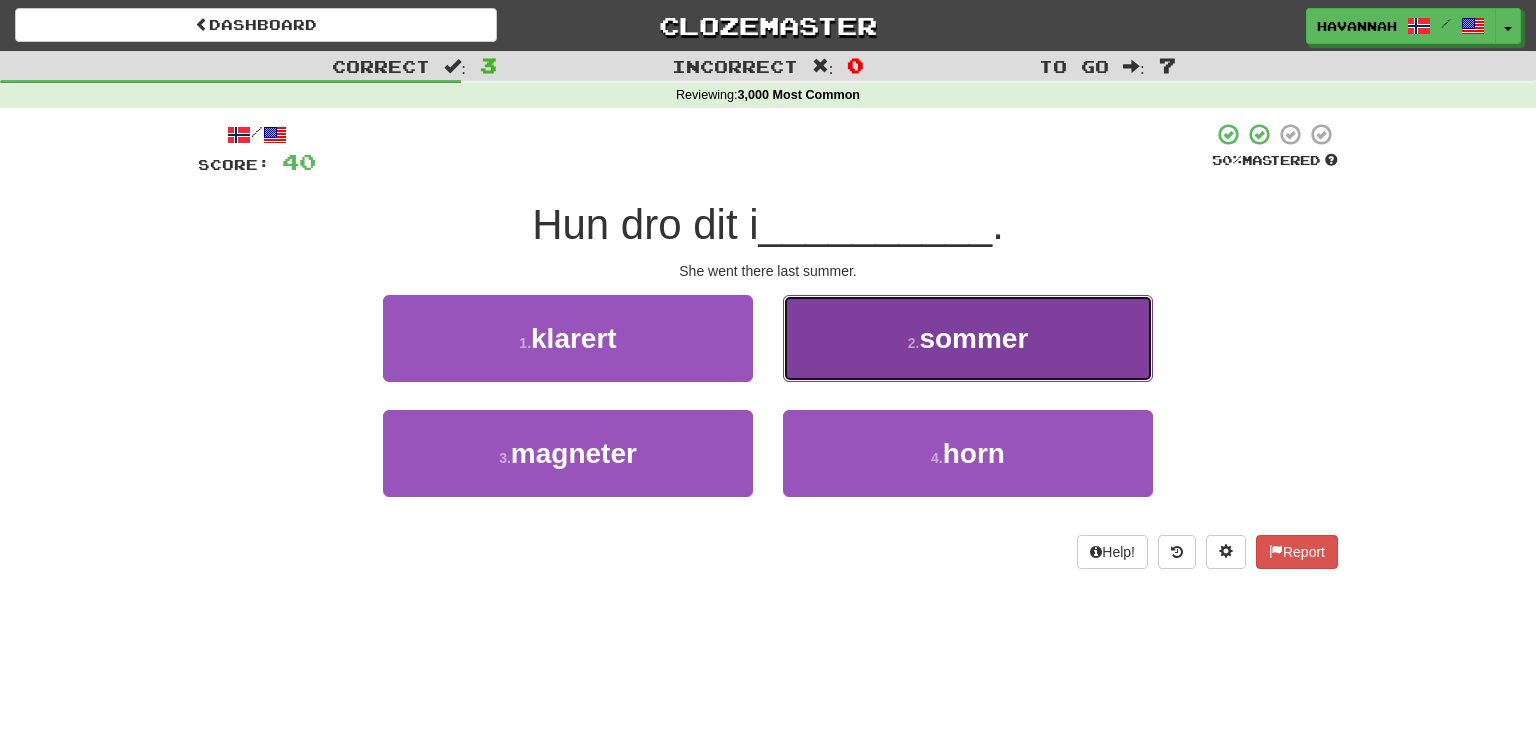 click on "2 .  sommer" at bounding box center [968, 338] 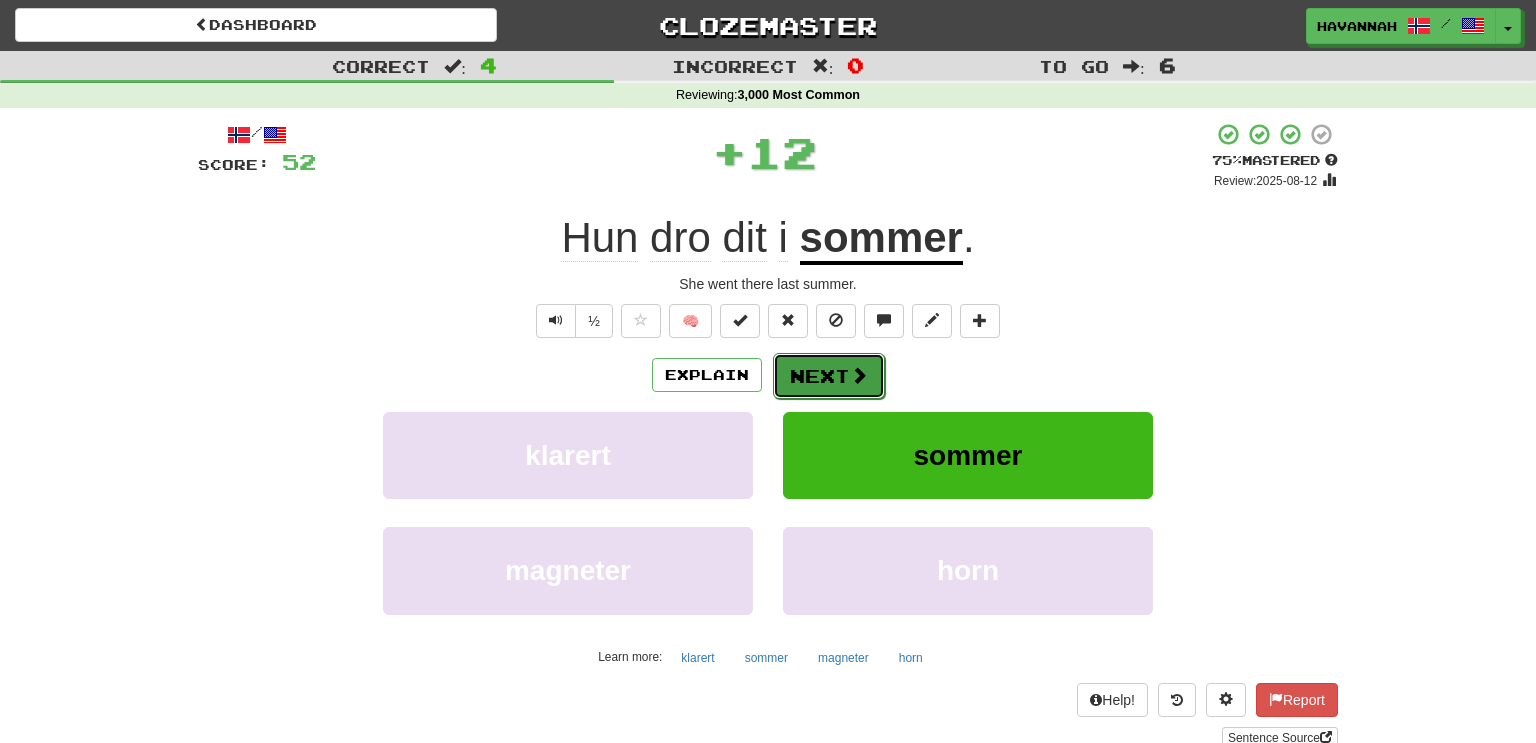 click on "Next" at bounding box center (829, 376) 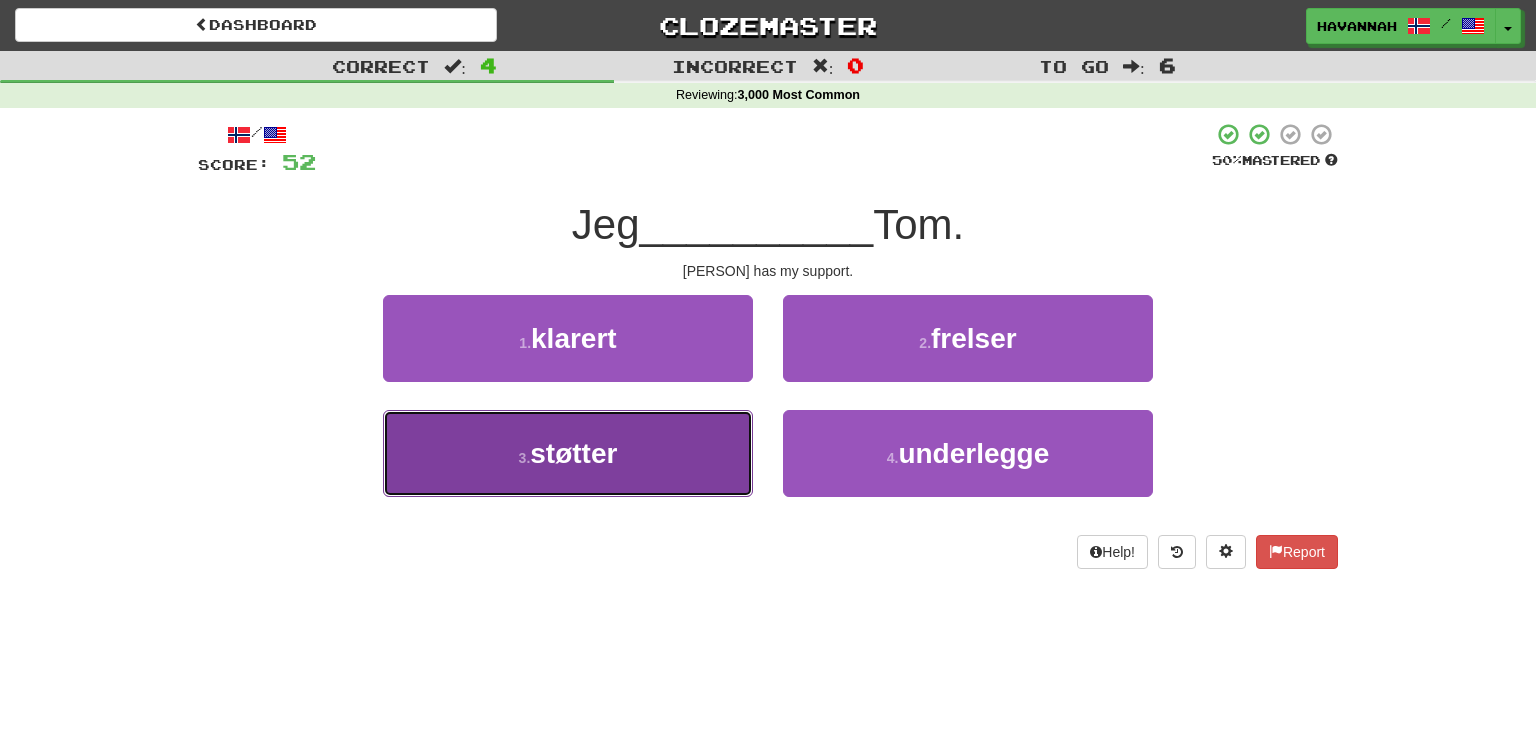 click on "3 .  støtter" at bounding box center [568, 453] 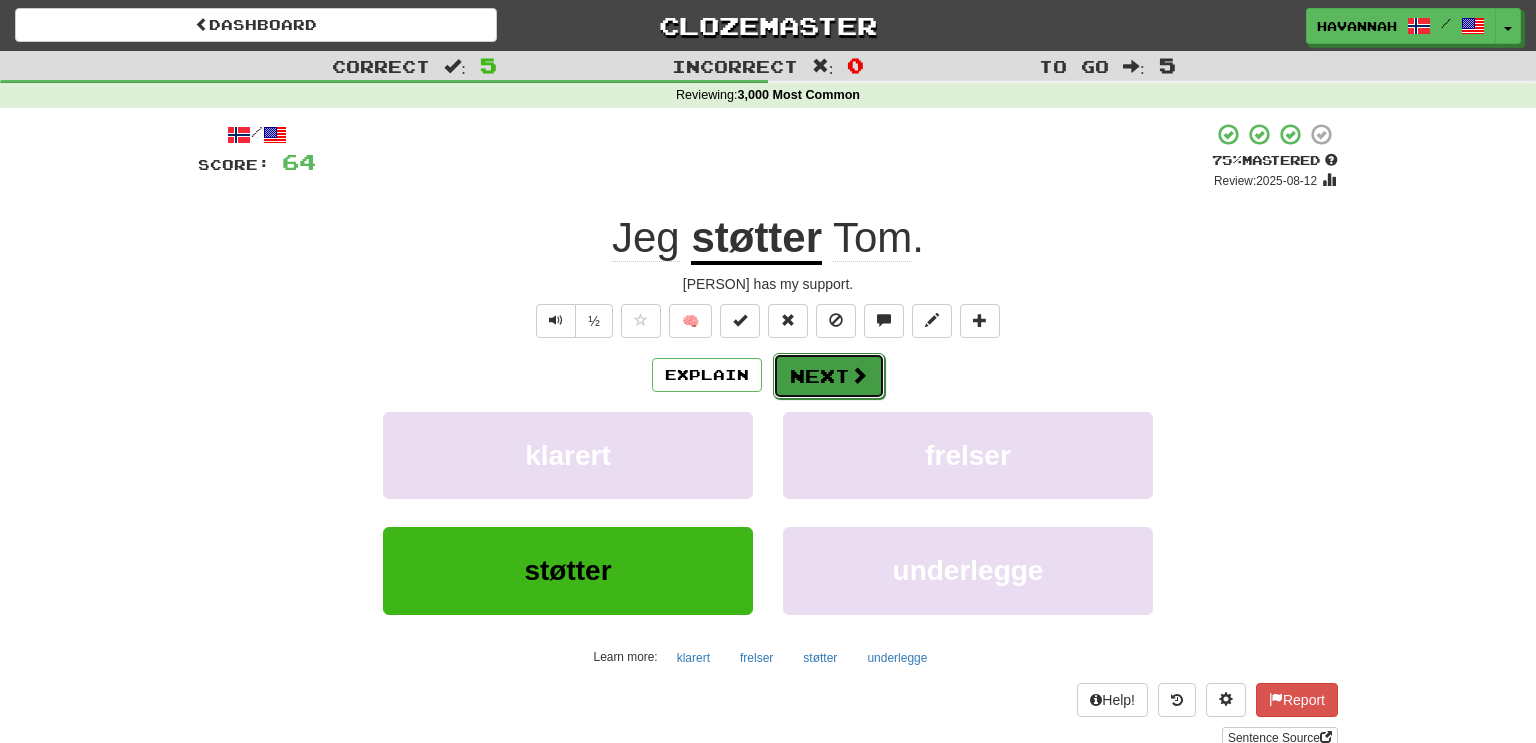 click on "Next" at bounding box center [829, 376] 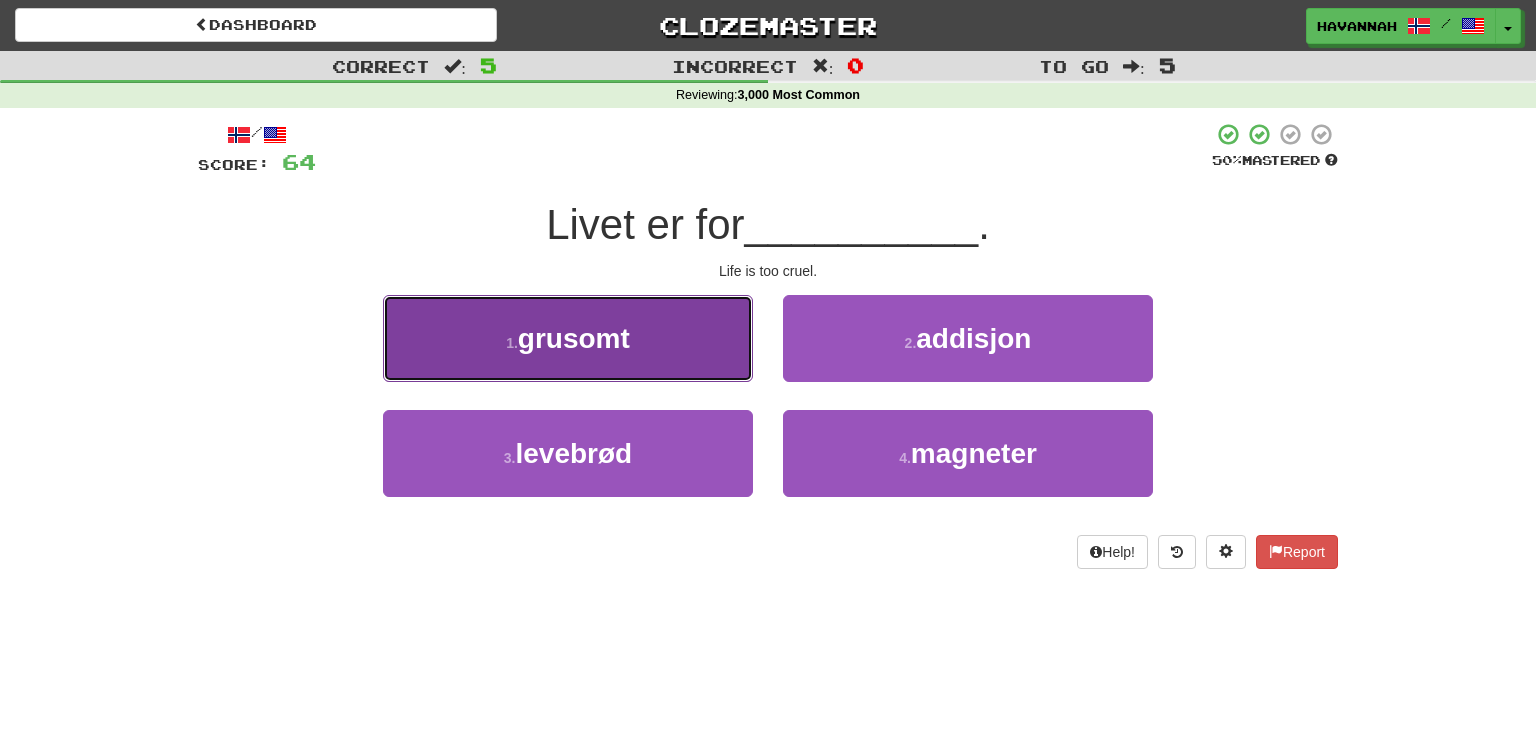 click on "1 .  grusomt" at bounding box center [568, 338] 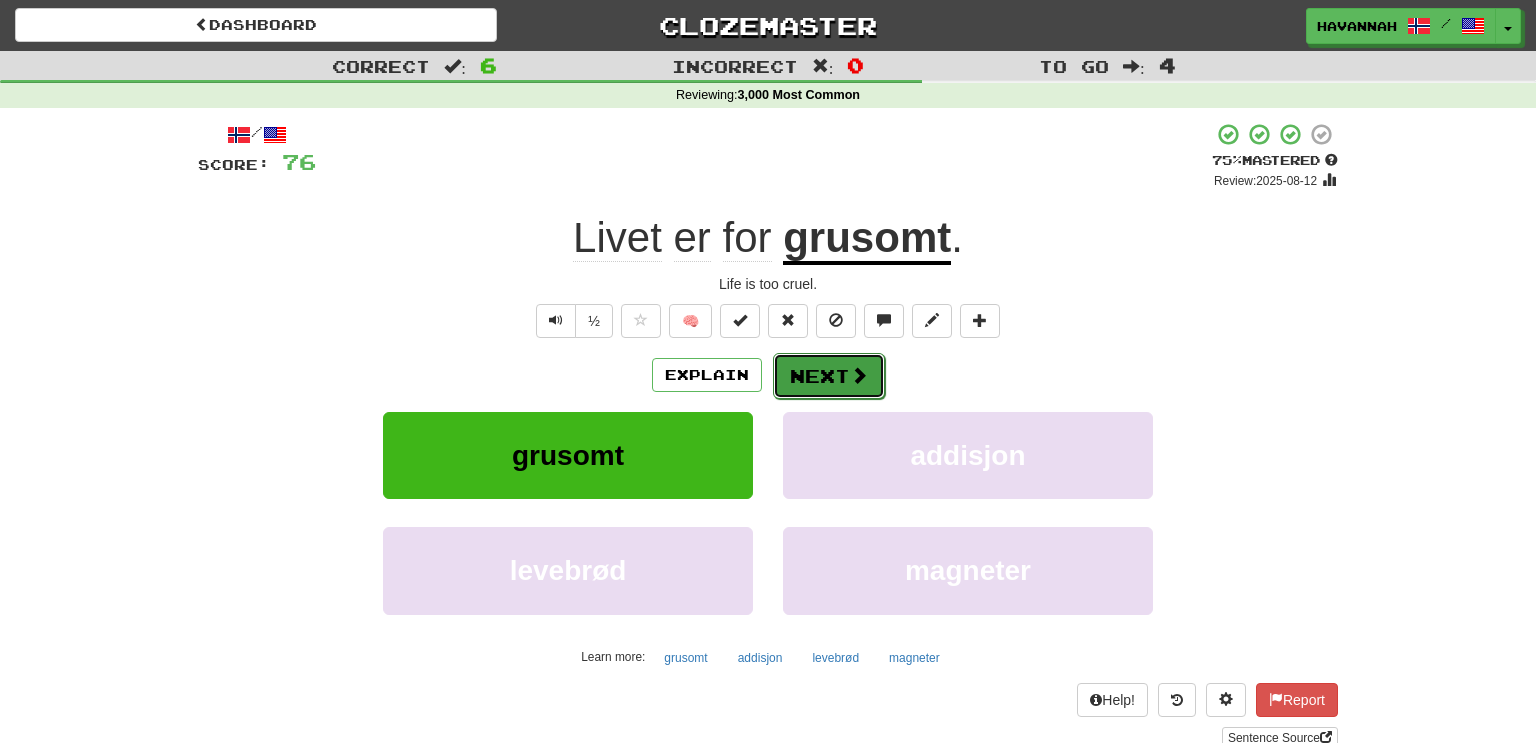 click on "Next" at bounding box center [829, 376] 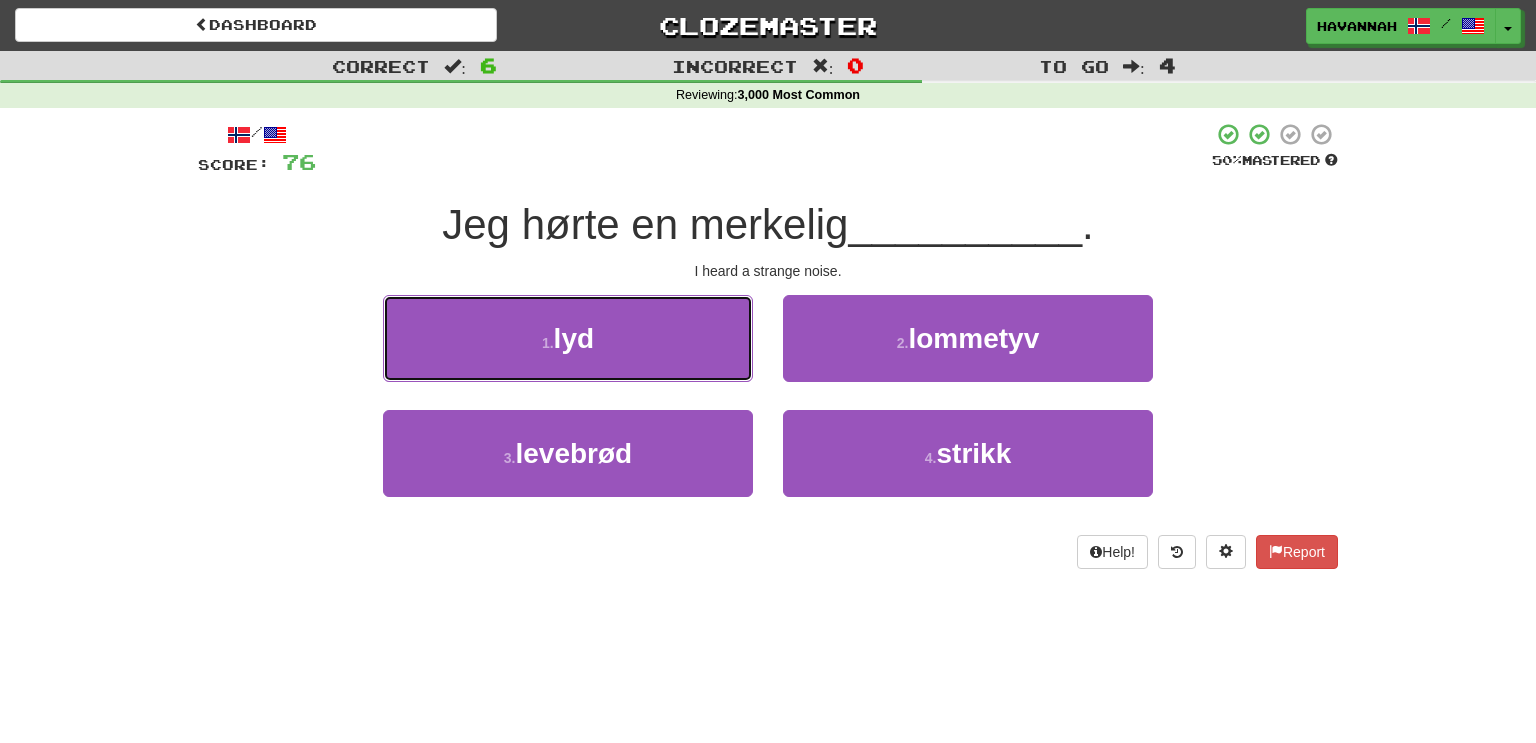 drag, startPoint x: 727, startPoint y: 348, endPoint x: 747, endPoint y: 341, distance: 21.189621 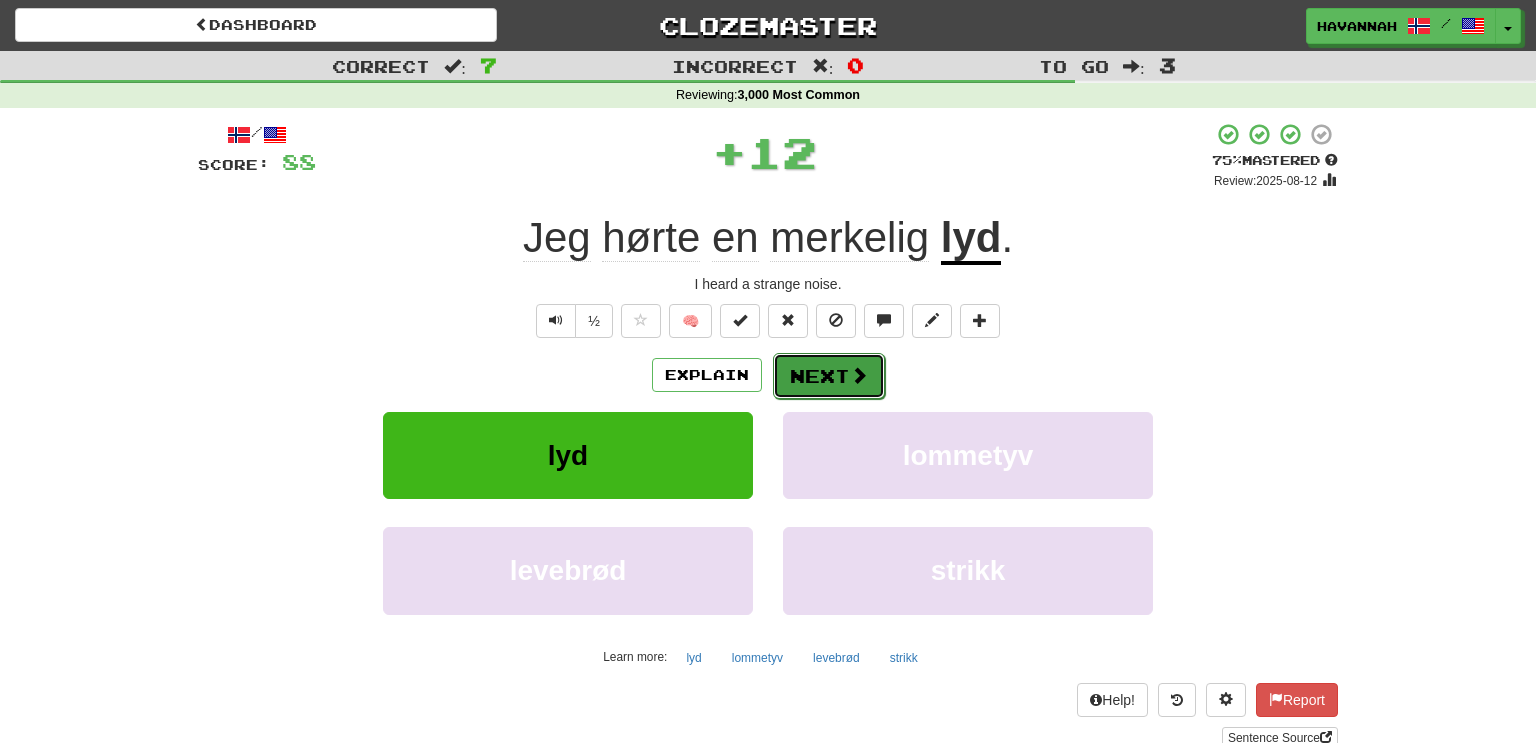 click on "Next" at bounding box center (829, 376) 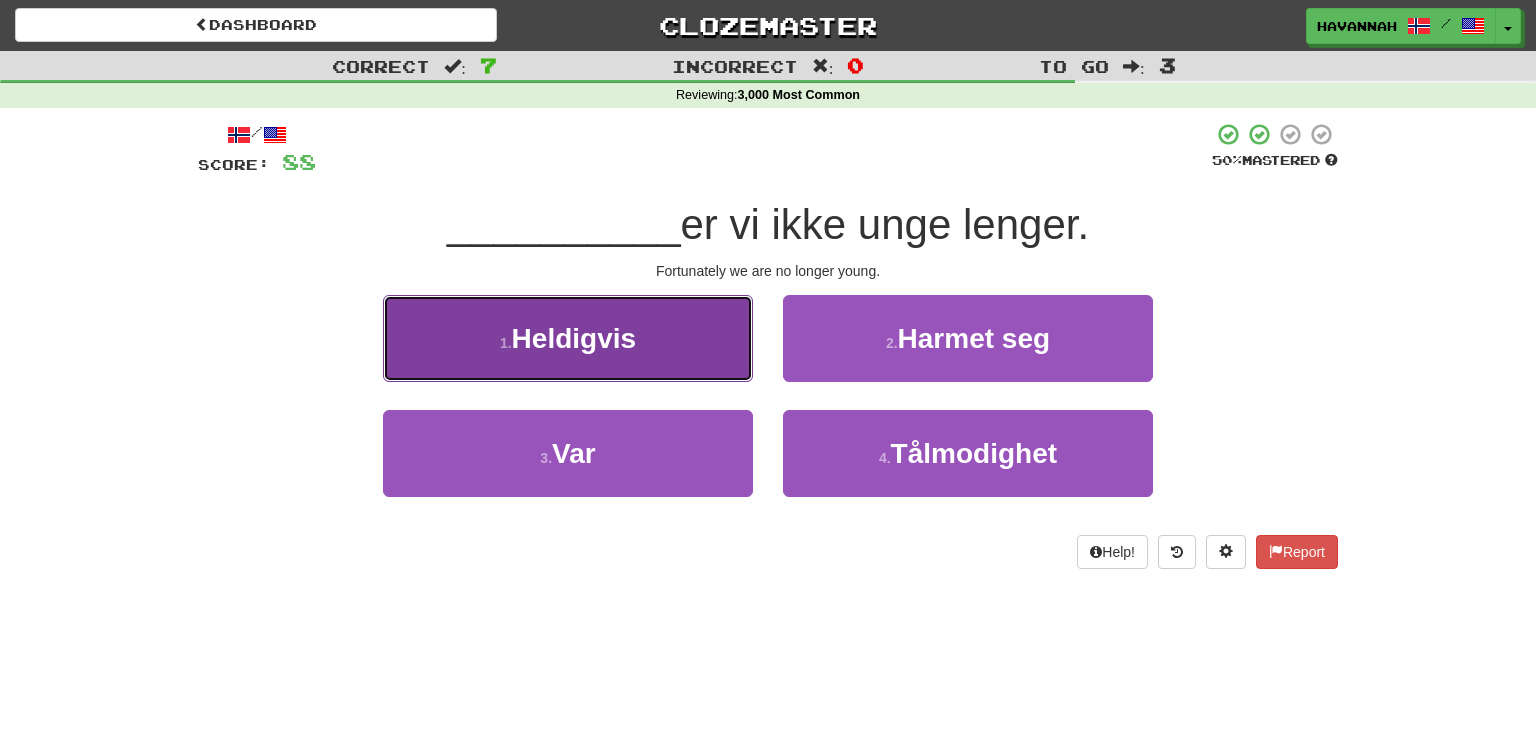 click on "1 .  Heldigvis" at bounding box center (568, 338) 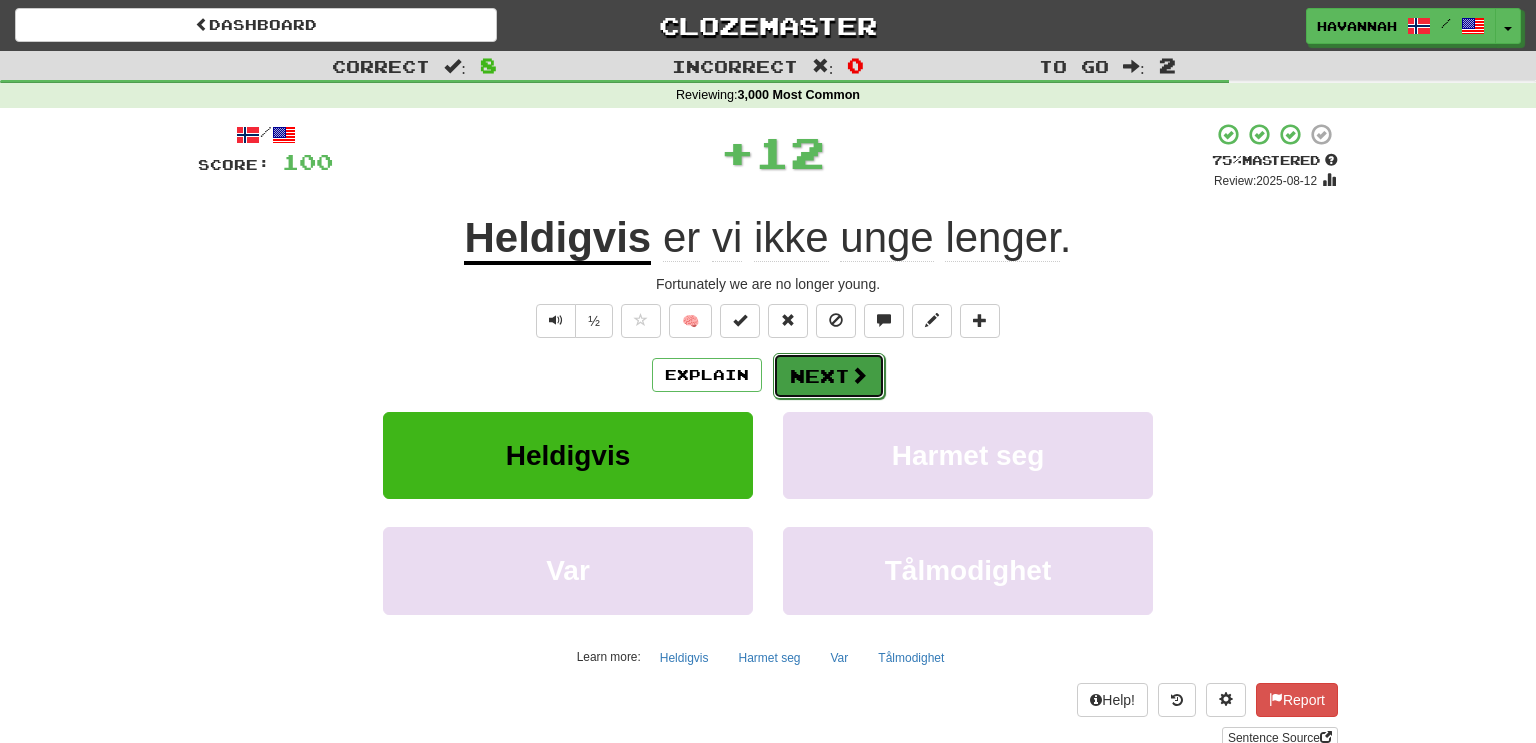 click on "Next" at bounding box center (829, 376) 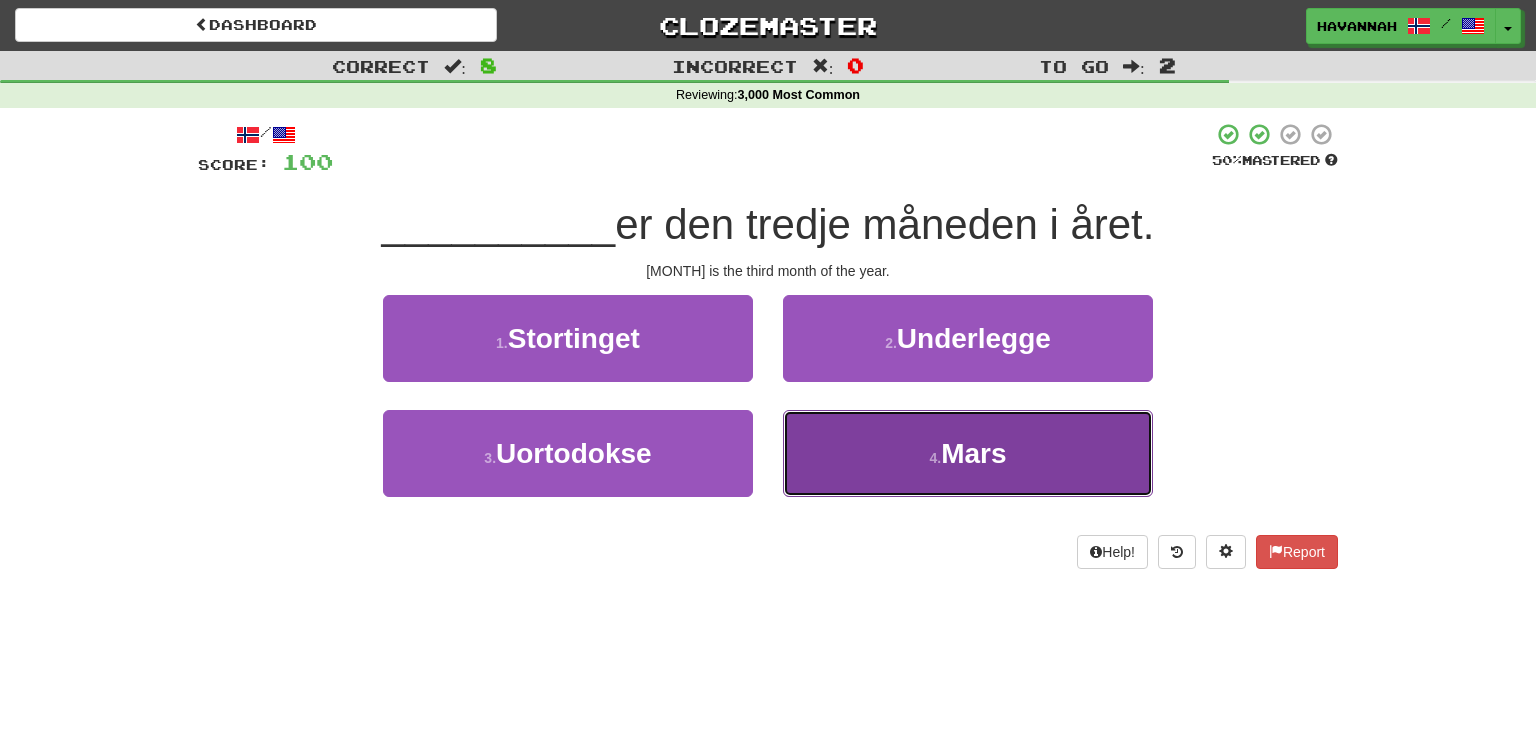 click on "[DAY]. [MONTH]" at bounding box center [968, 453] 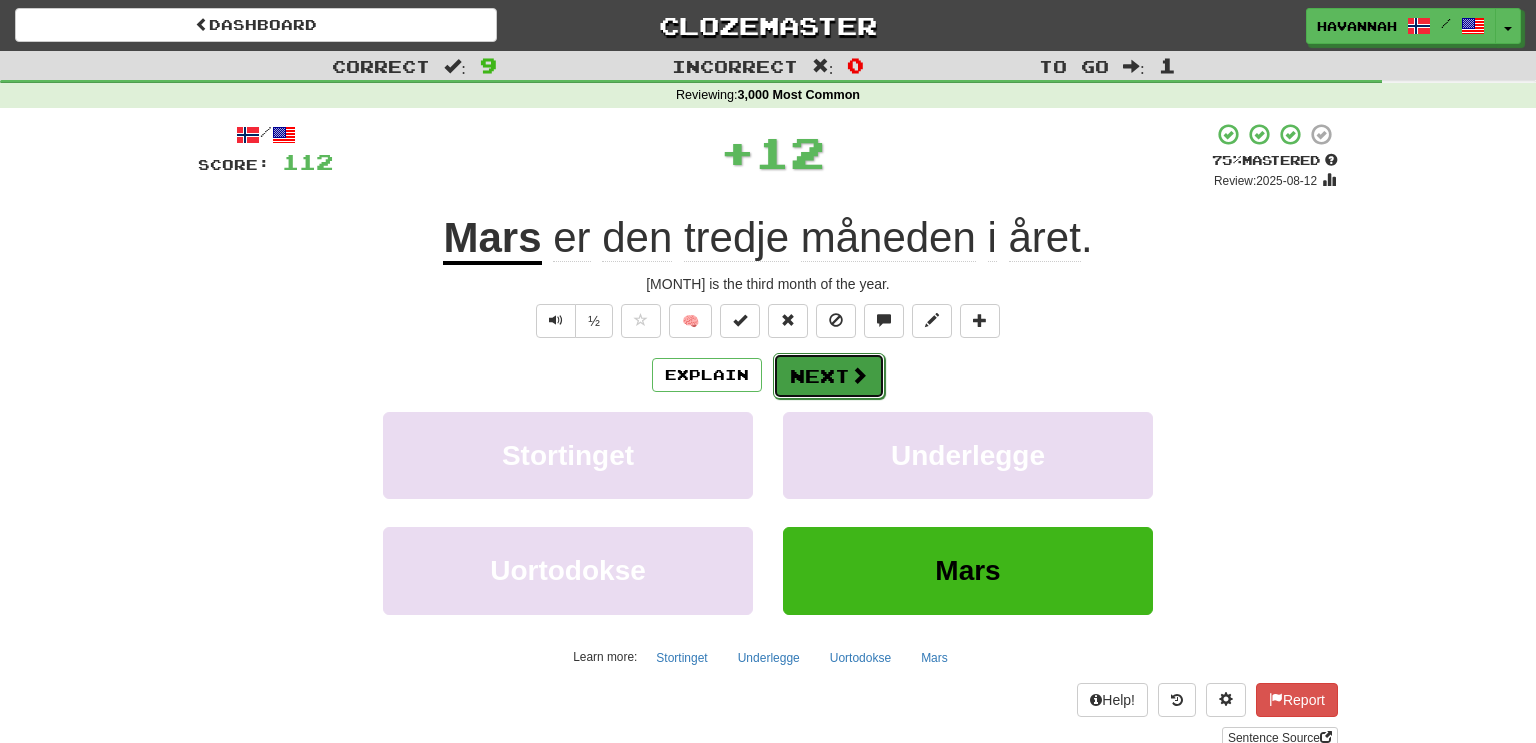click on "Next" at bounding box center (829, 376) 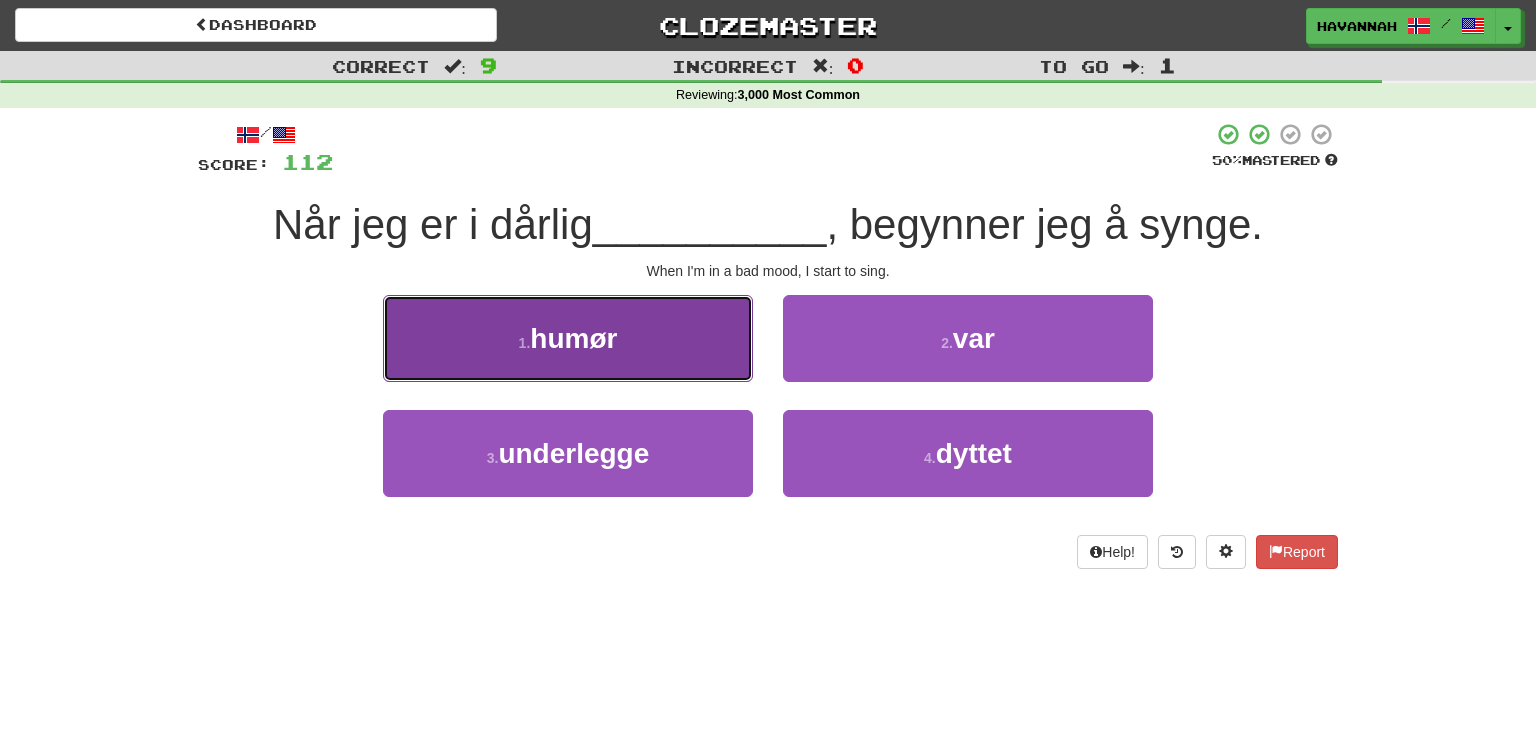 click on "1 .  humør" at bounding box center [568, 338] 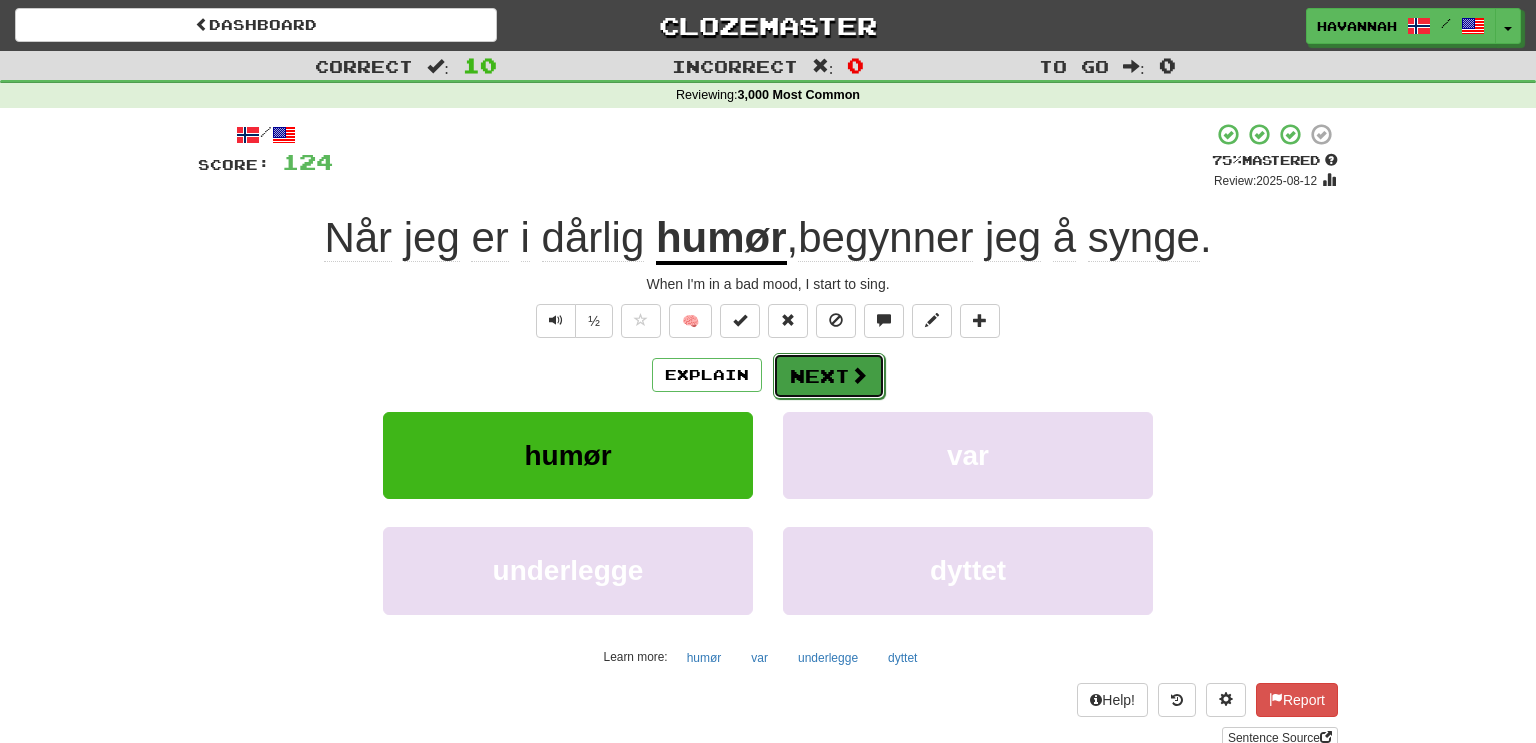 click on "Next" at bounding box center [829, 376] 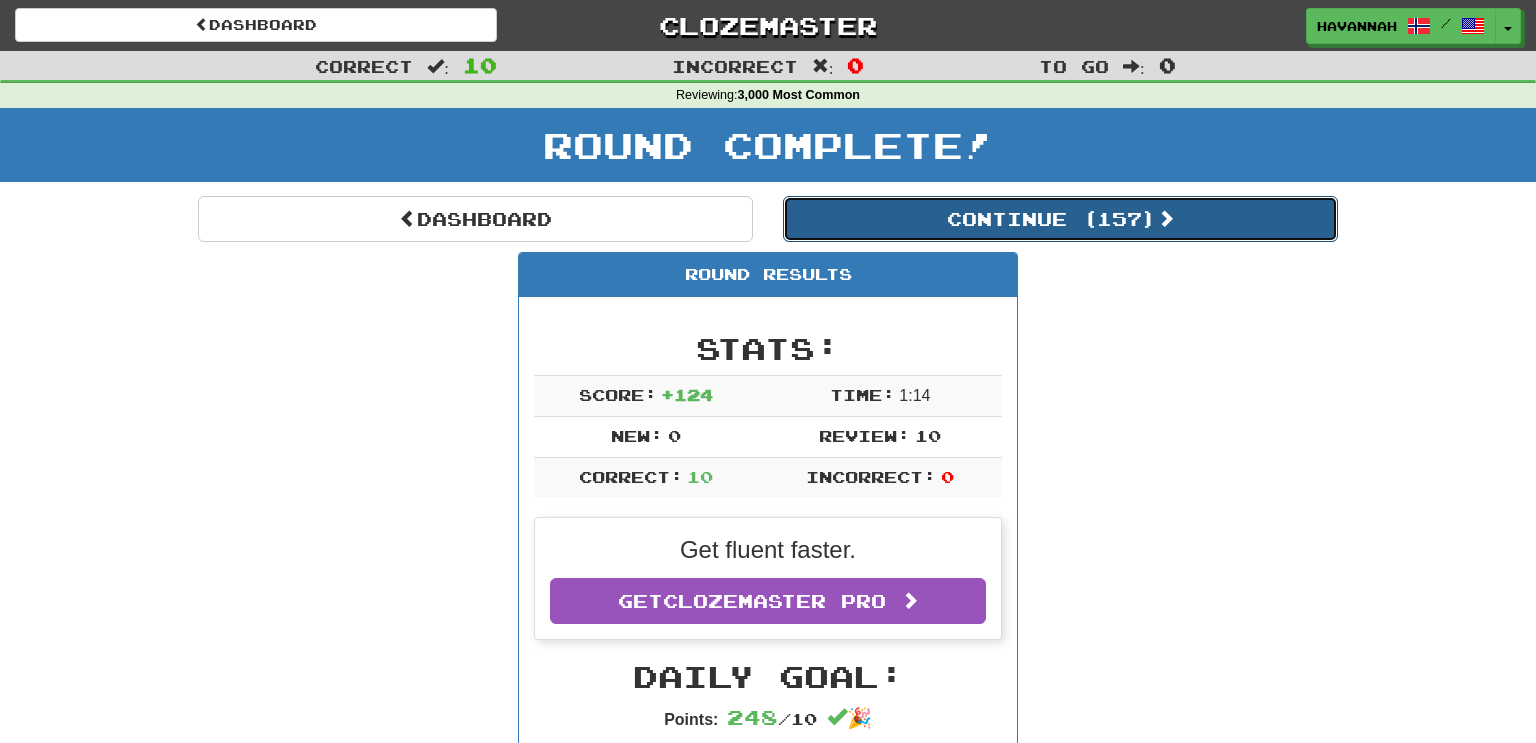 click on "Continue ( [NUMBER] )" at bounding box center (1060, 219) 